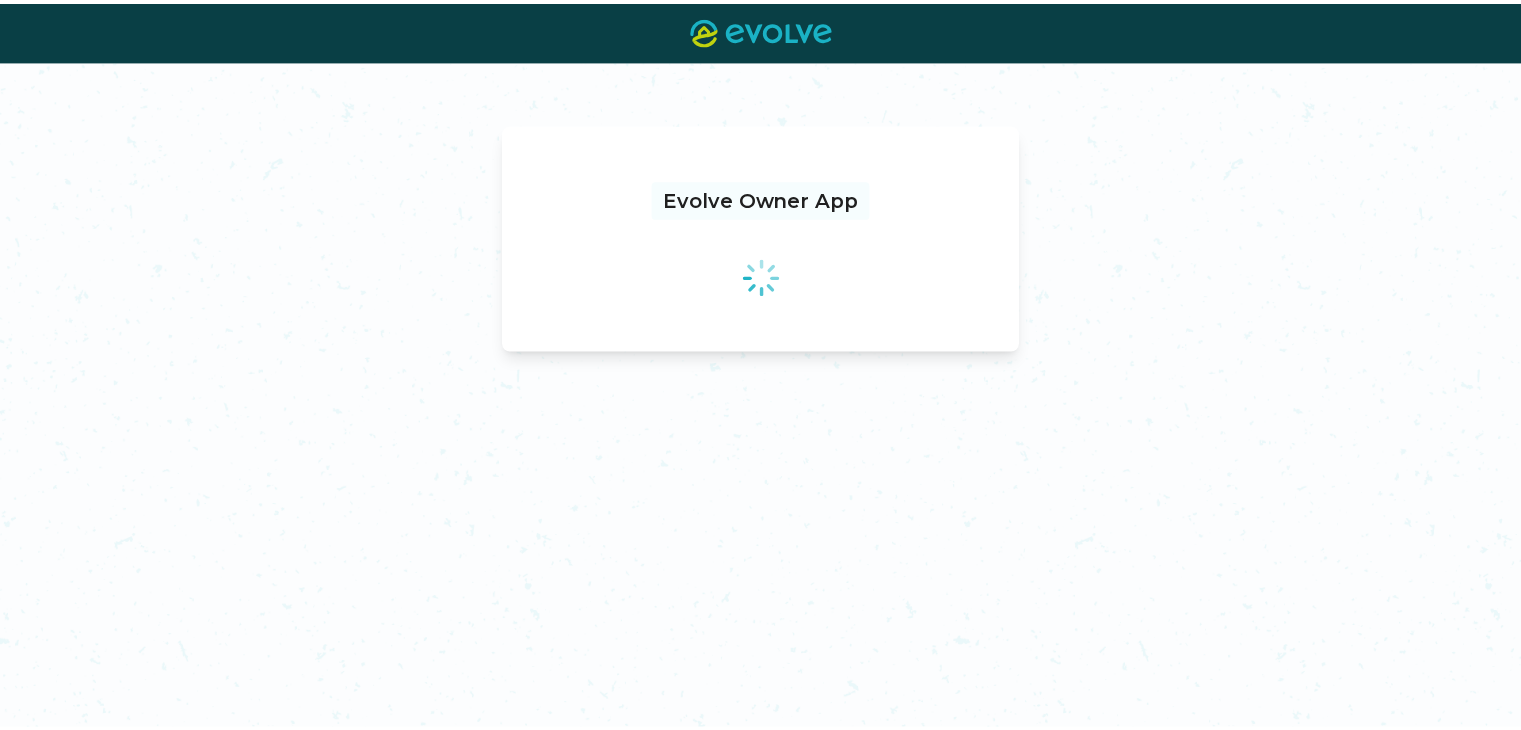scroll, scrollTop: 0, scrollLeft: 0, axis: both 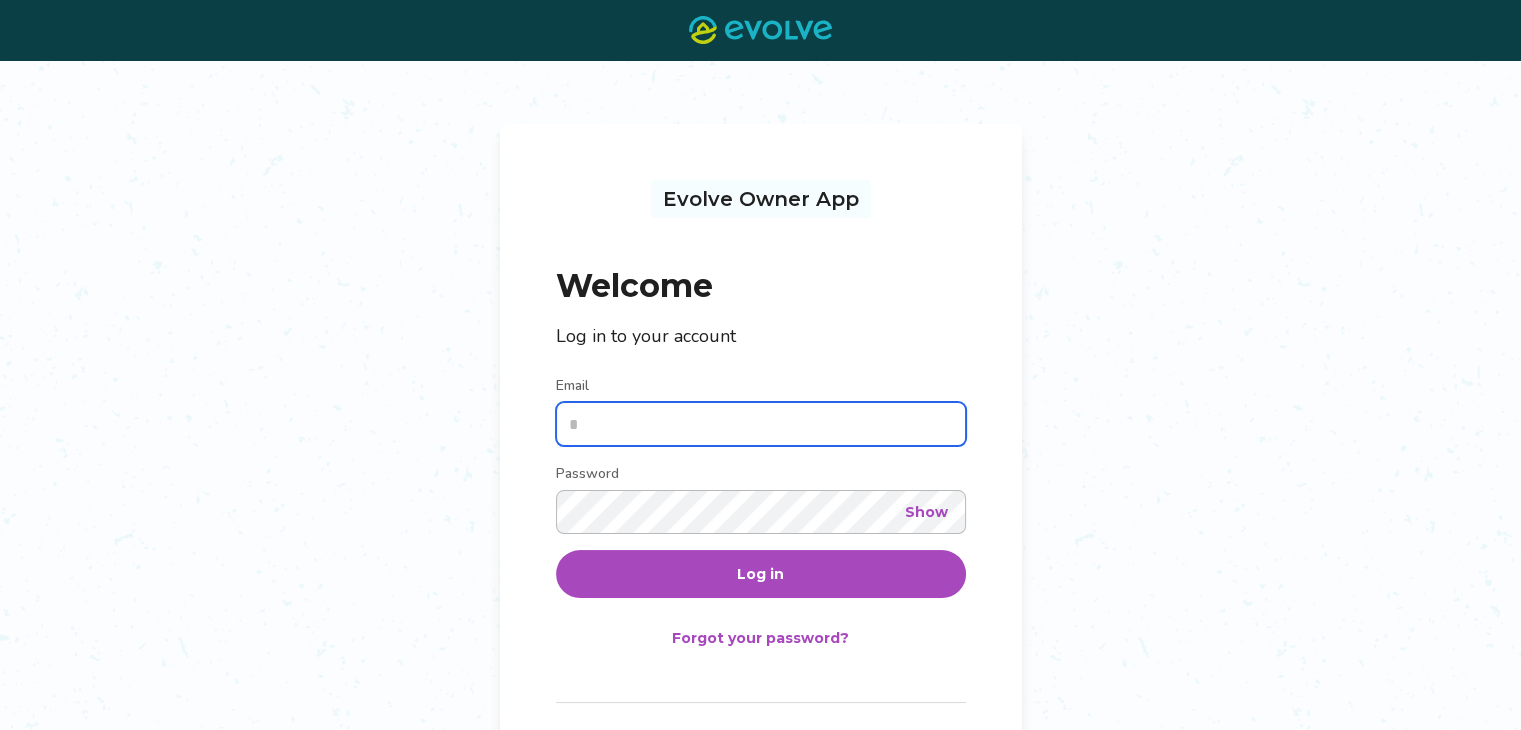 type on "**********" 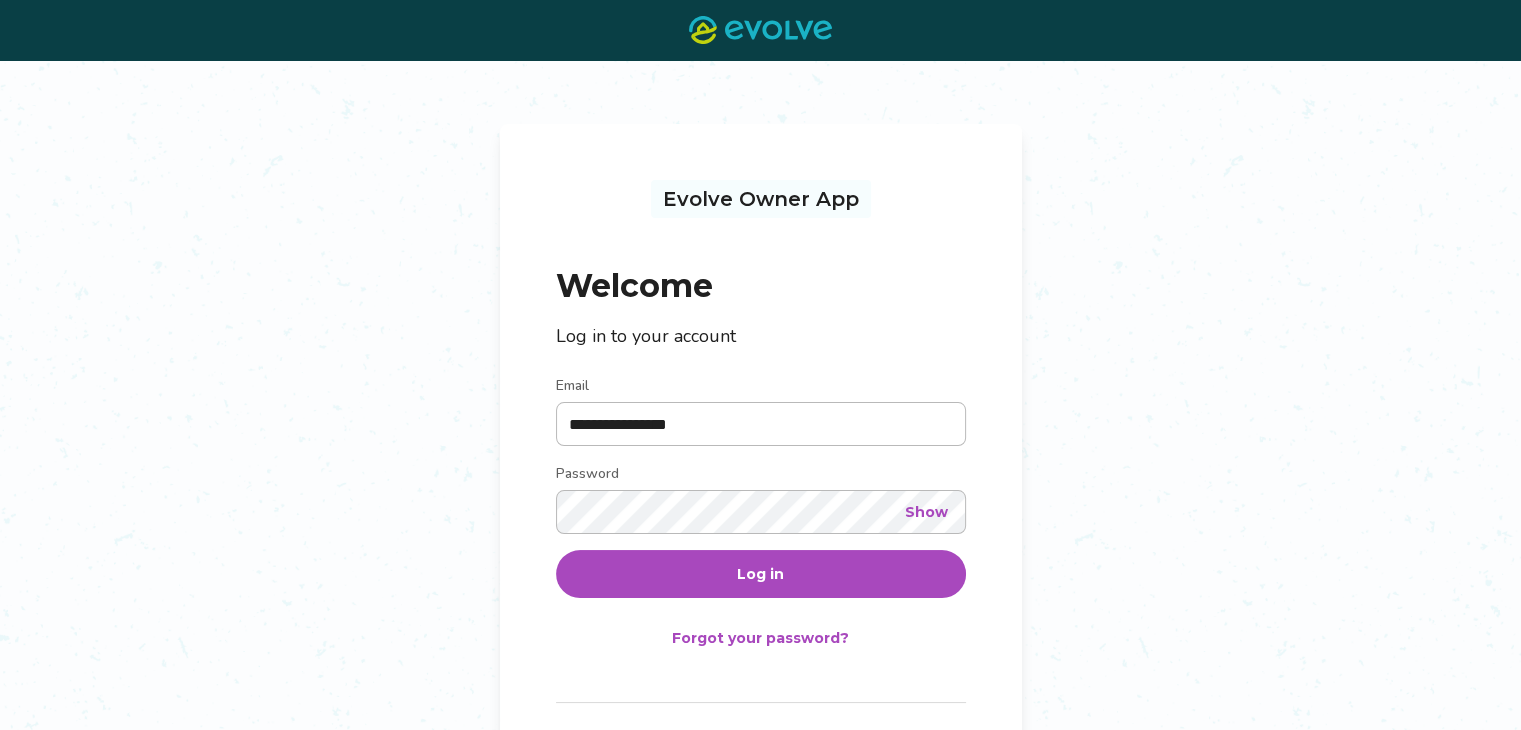 click on "Log in" at bounding box center (760, 574) 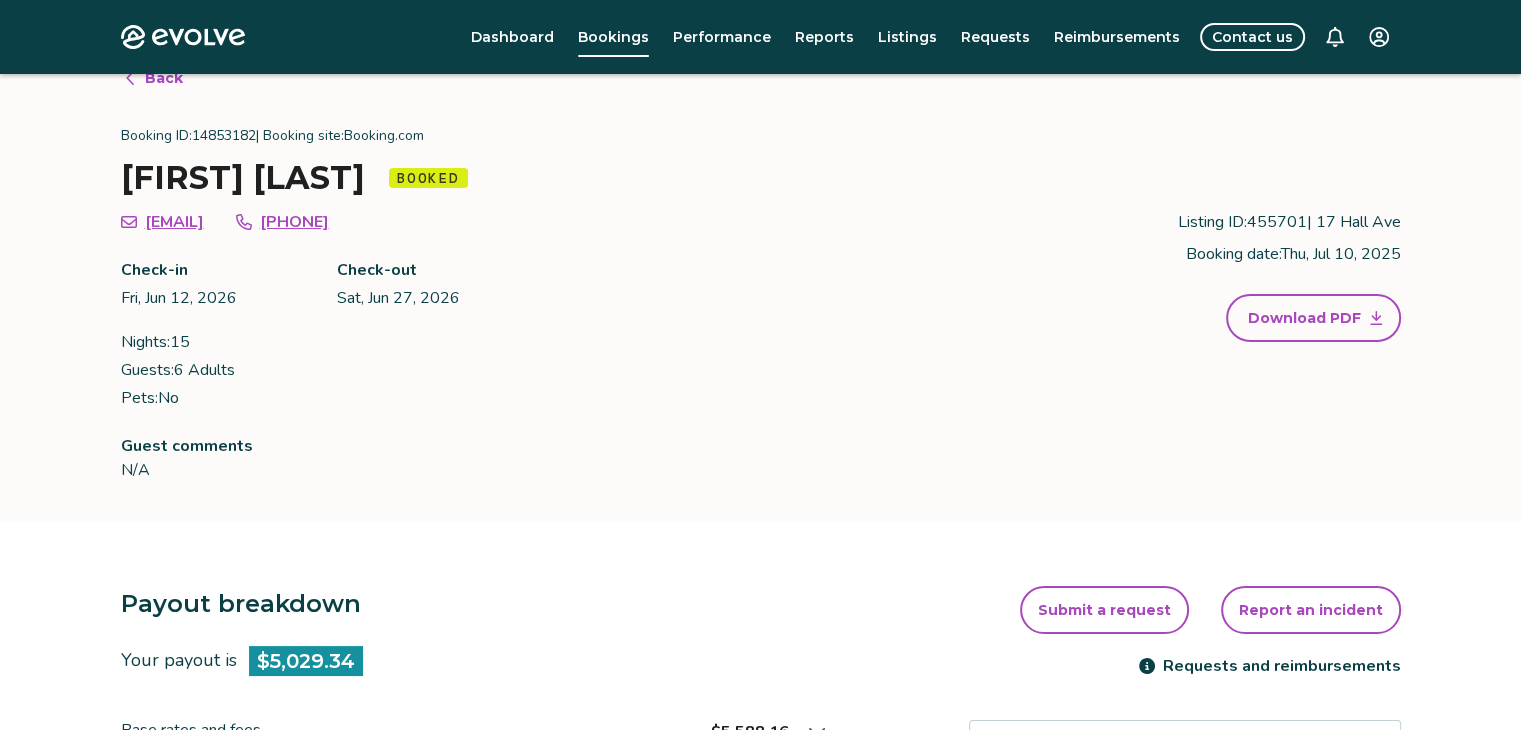 scroll, scrollTop: 0, scrollLeft: 0, axis: both 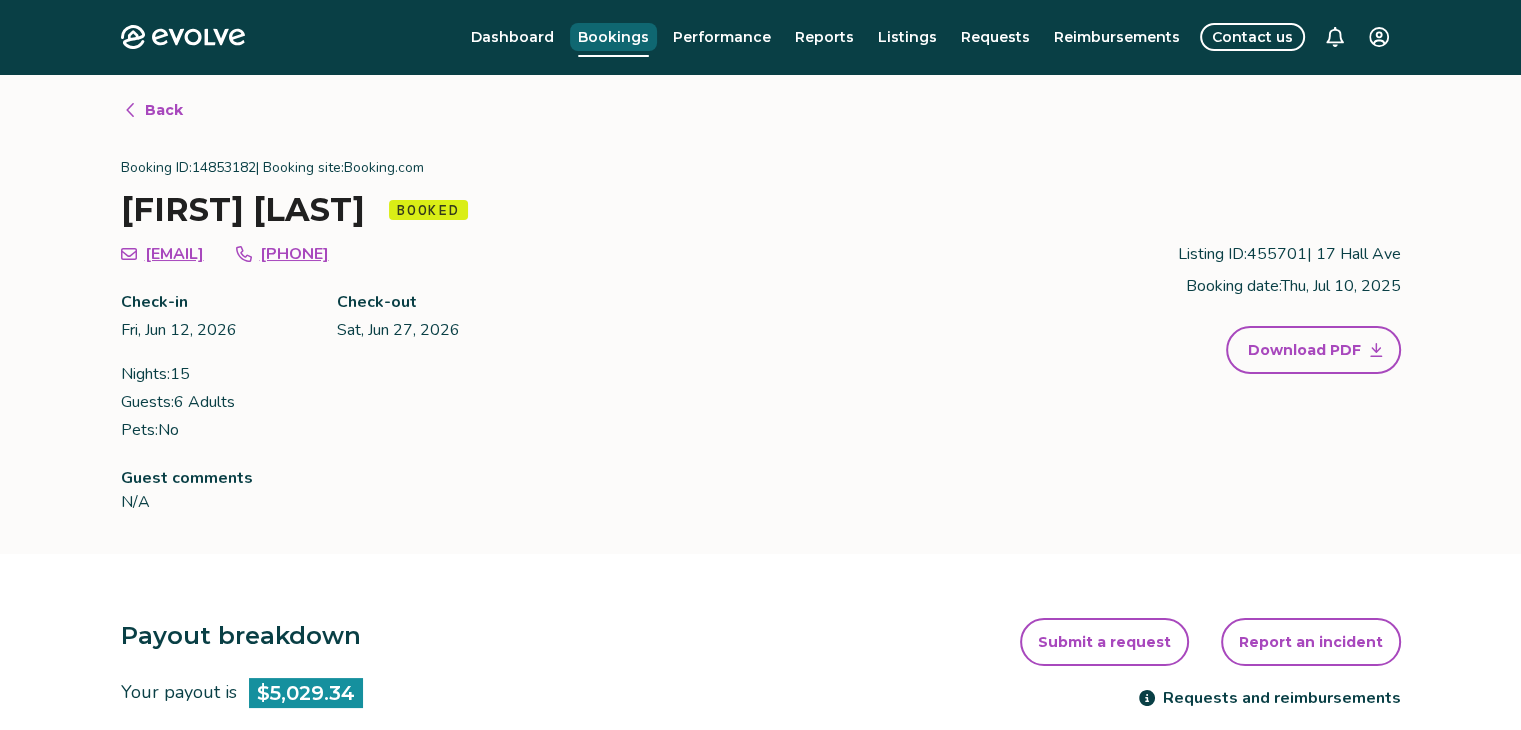 click on "Bookings" at bounding box center (613, 37) 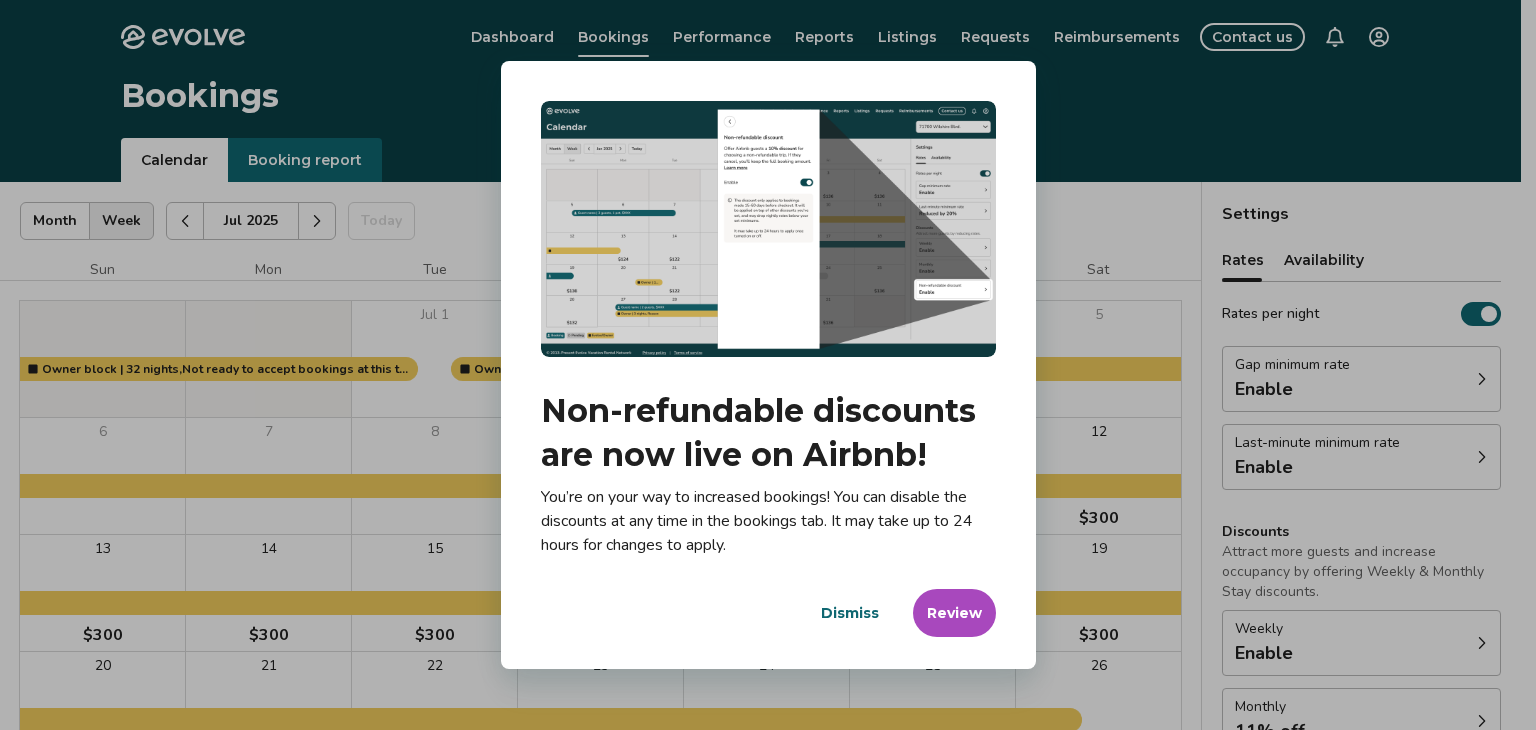 click on "Dismiss" at bounding box center (850, 613) 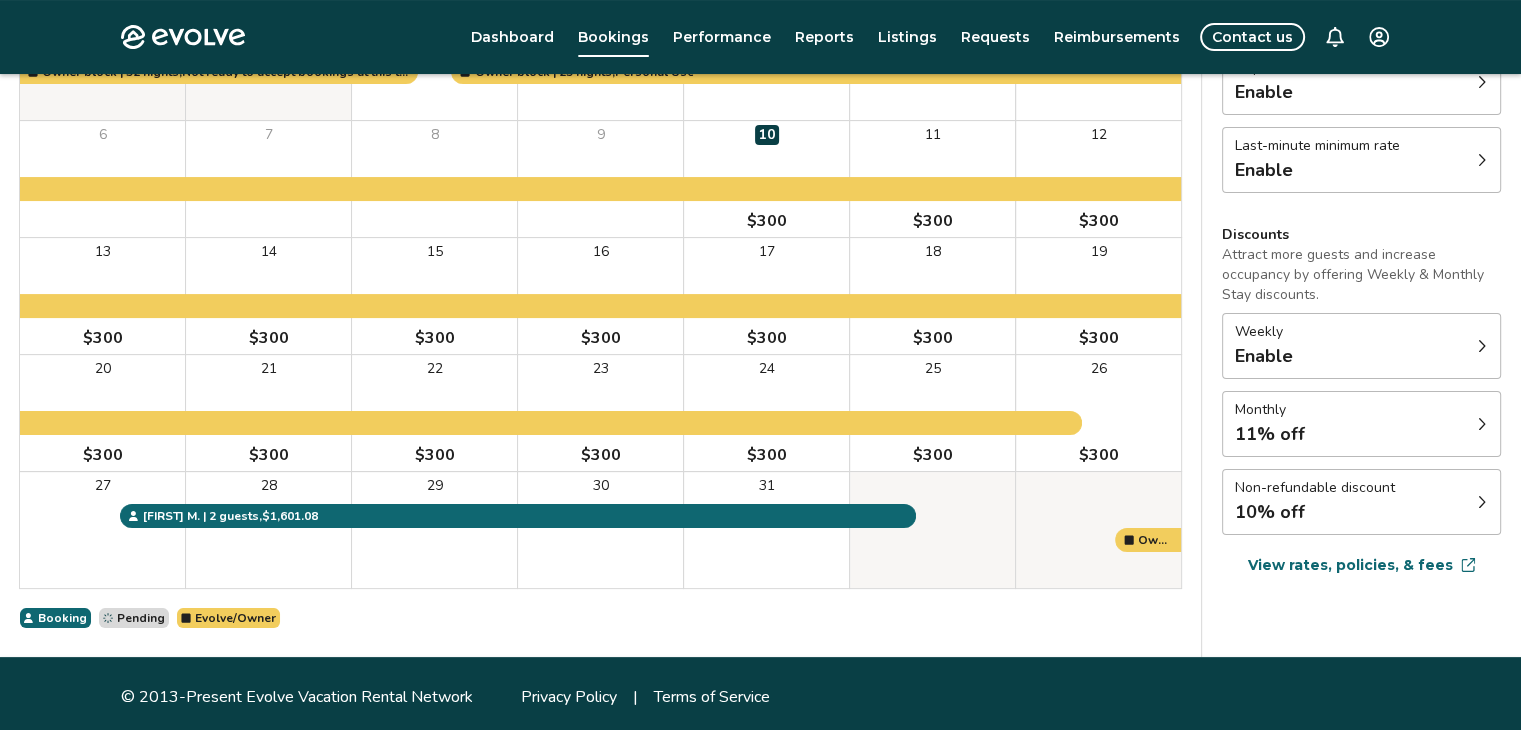 scroll, scrollTop: 300, scrollLeft: 0, axis: vertical 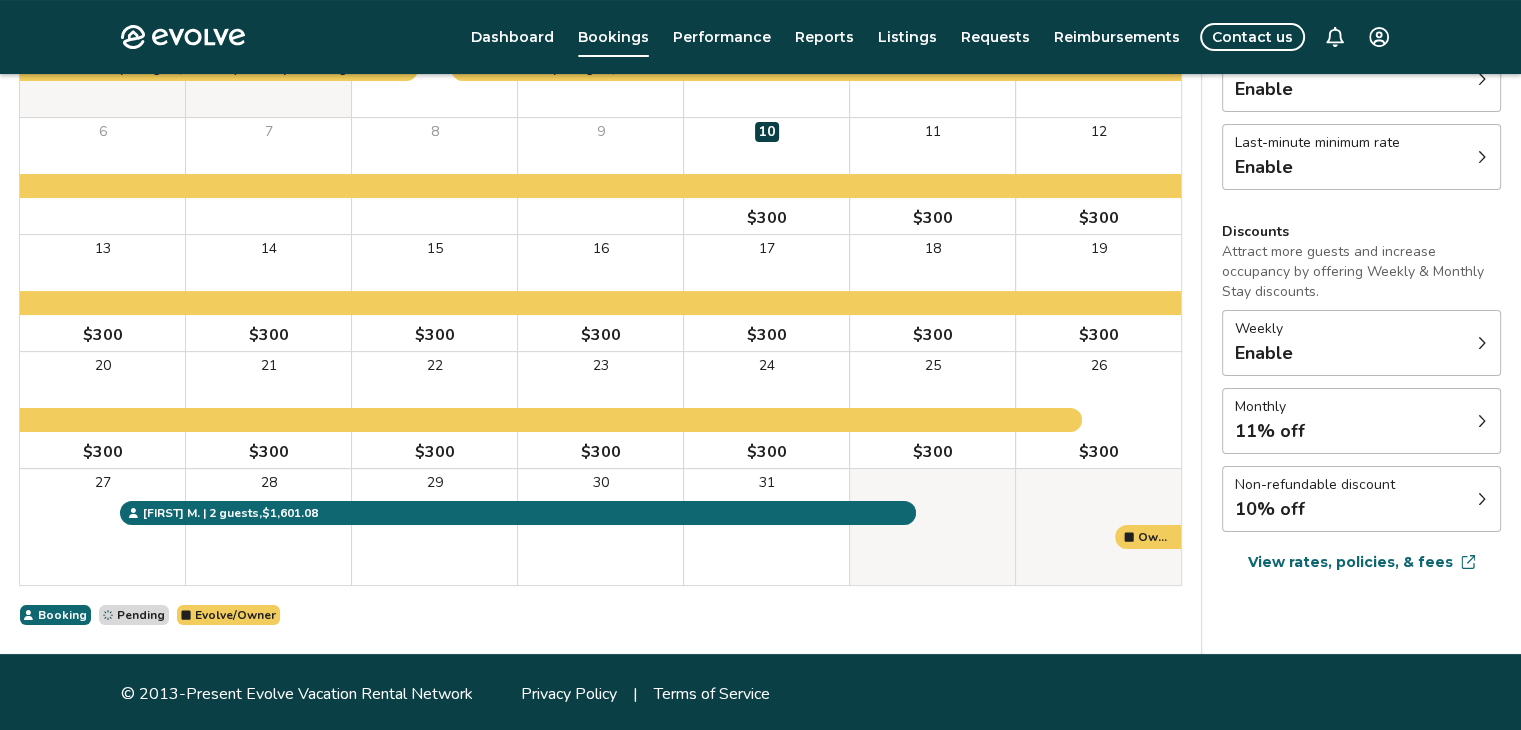 click 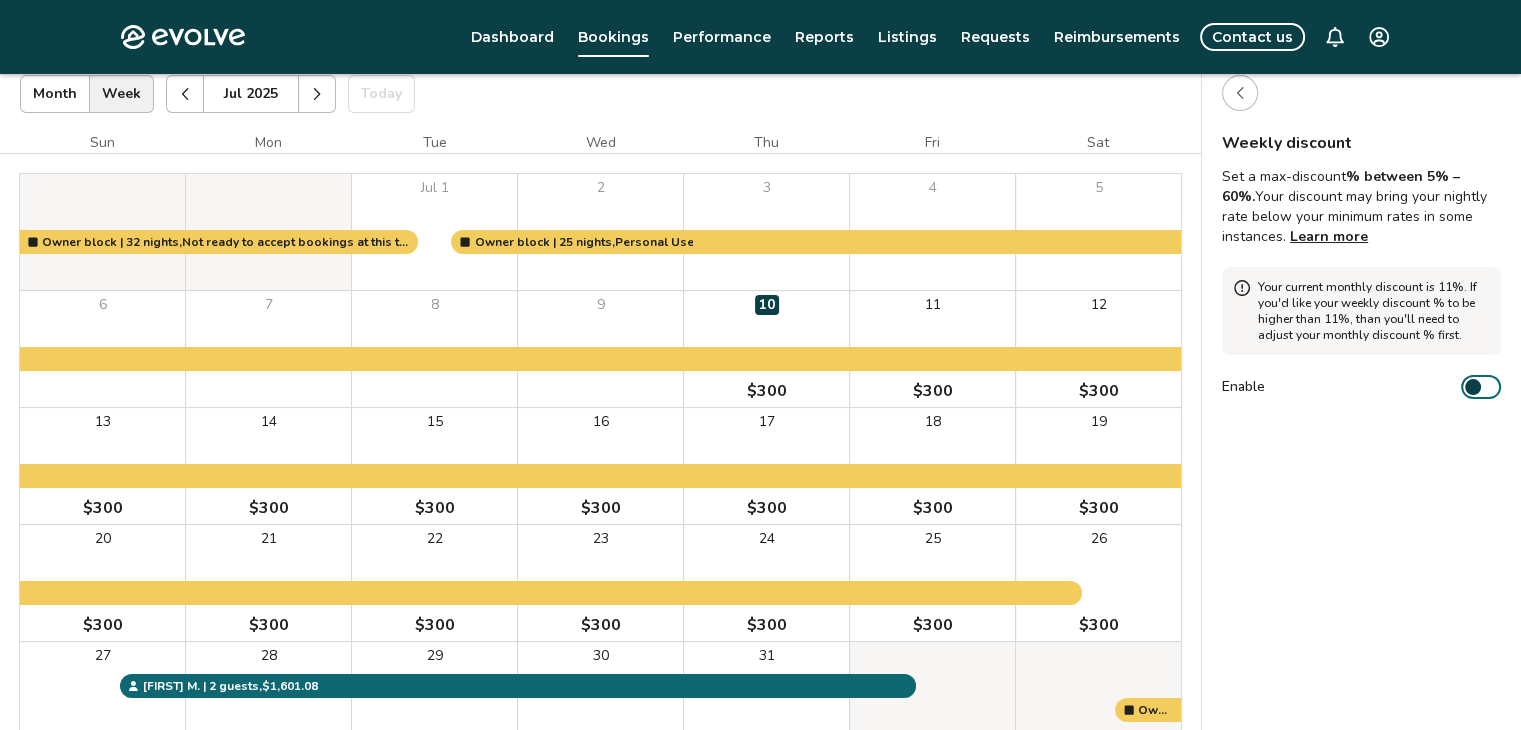 scroll, scrollTop: 32, scrollLeft: 0, axis: vertical 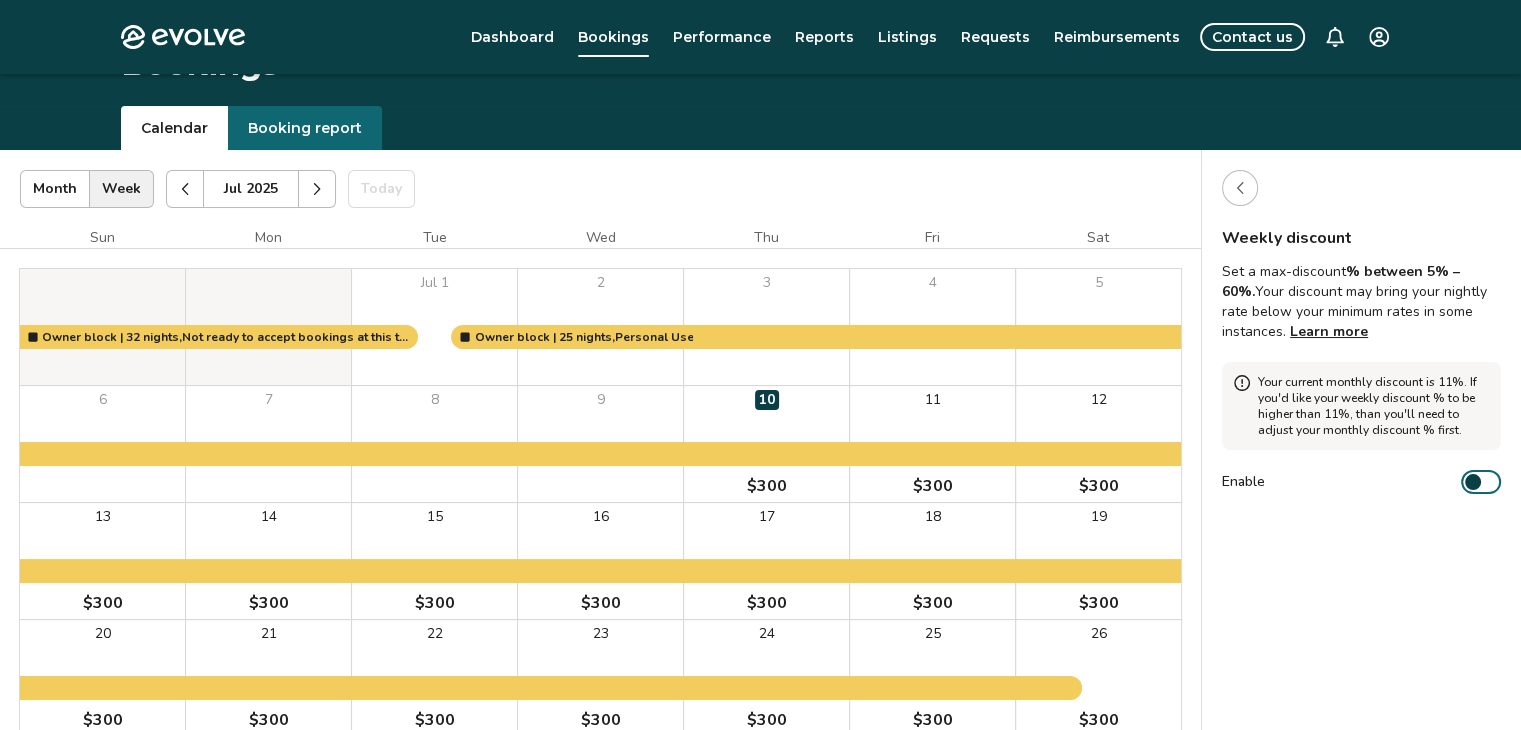 click 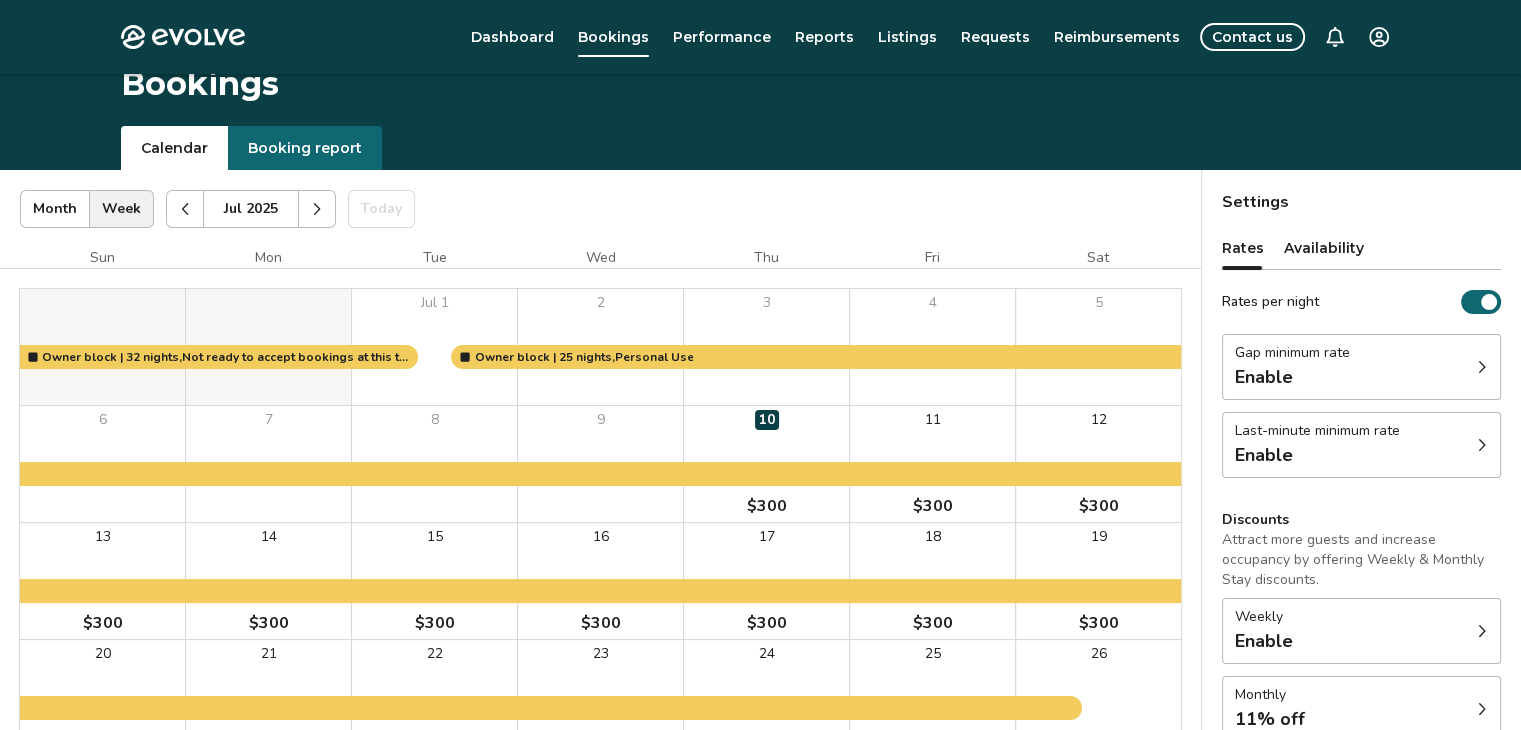scroll, scrollTop: 0, scrollLeft: 0, axis: both 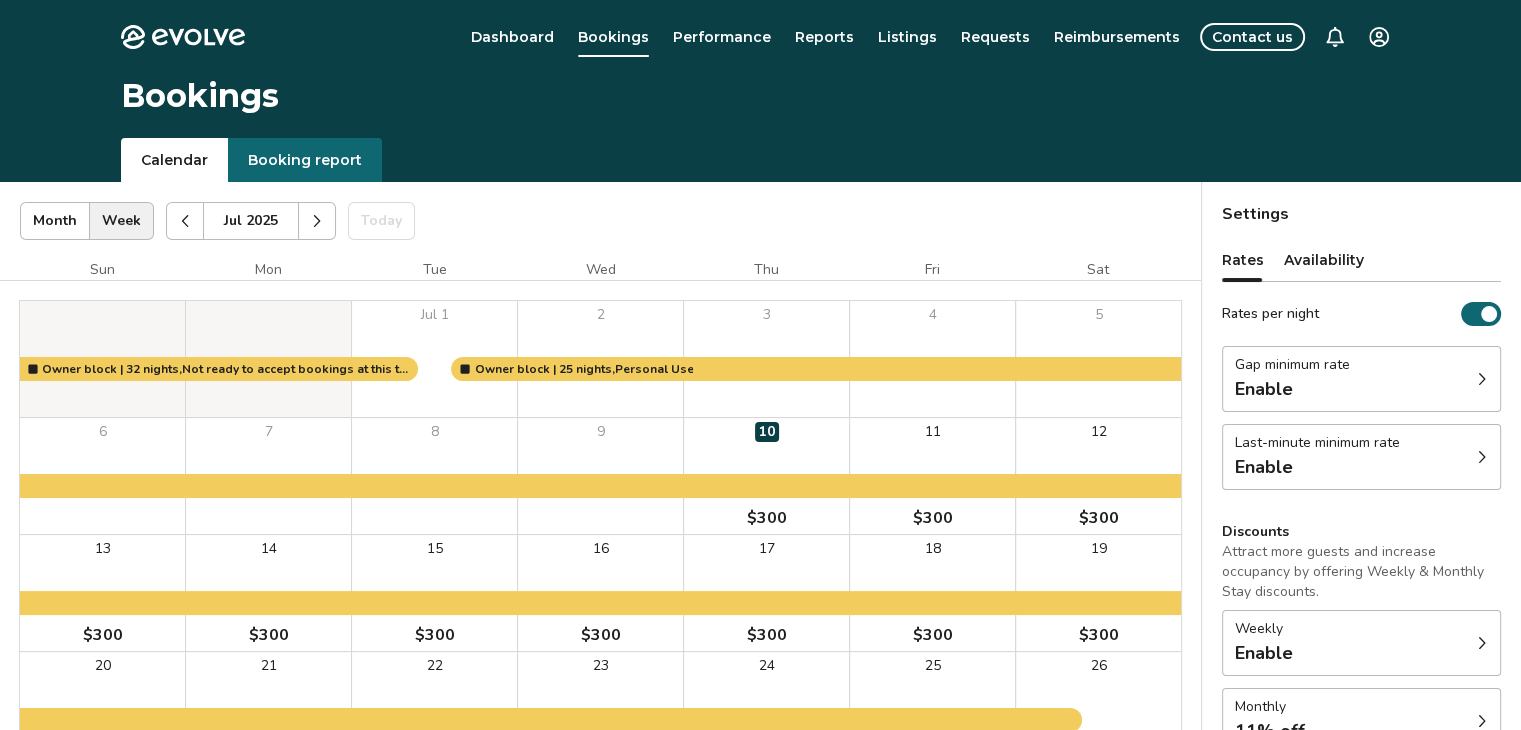 click on "Jul 2025" at bounding box center (251, 221) 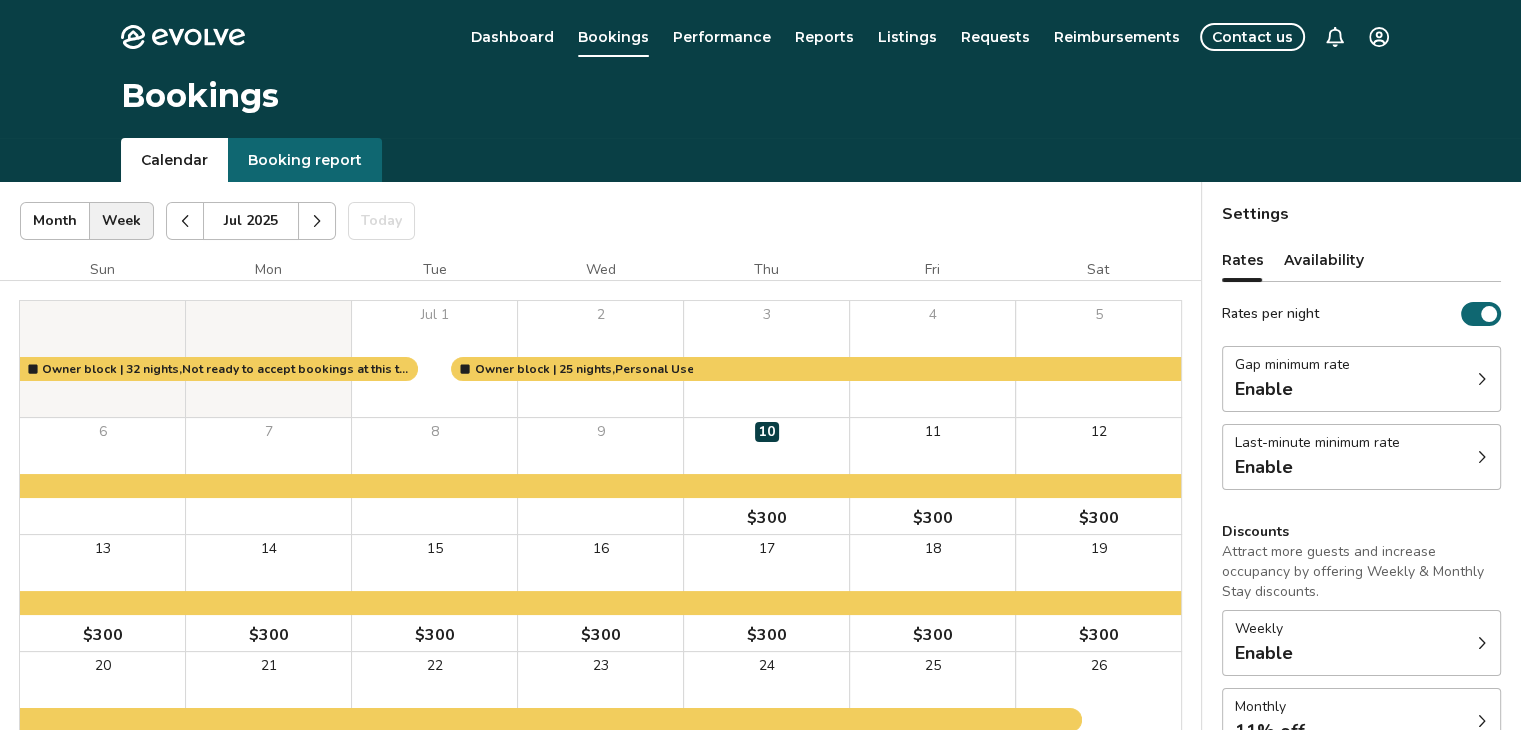 click 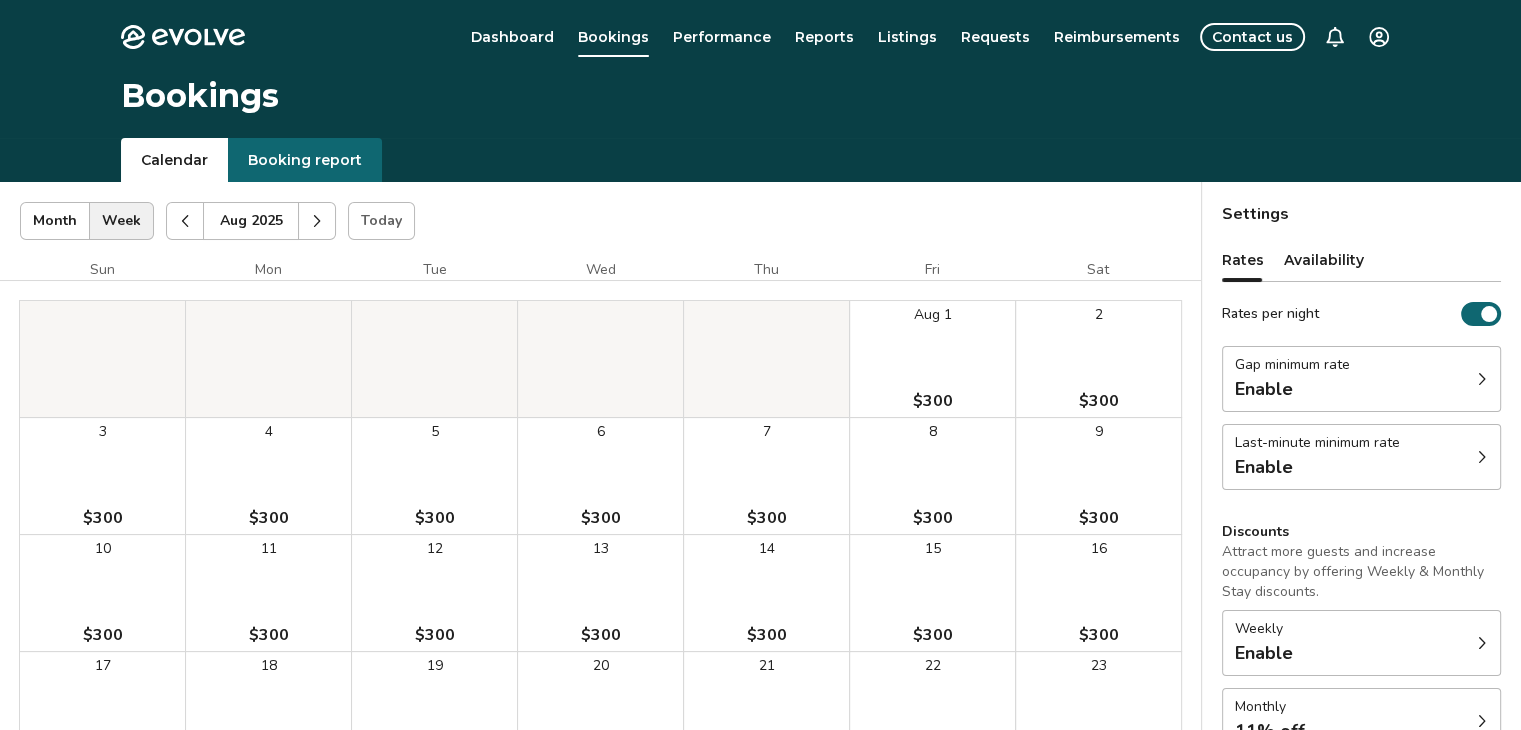 click 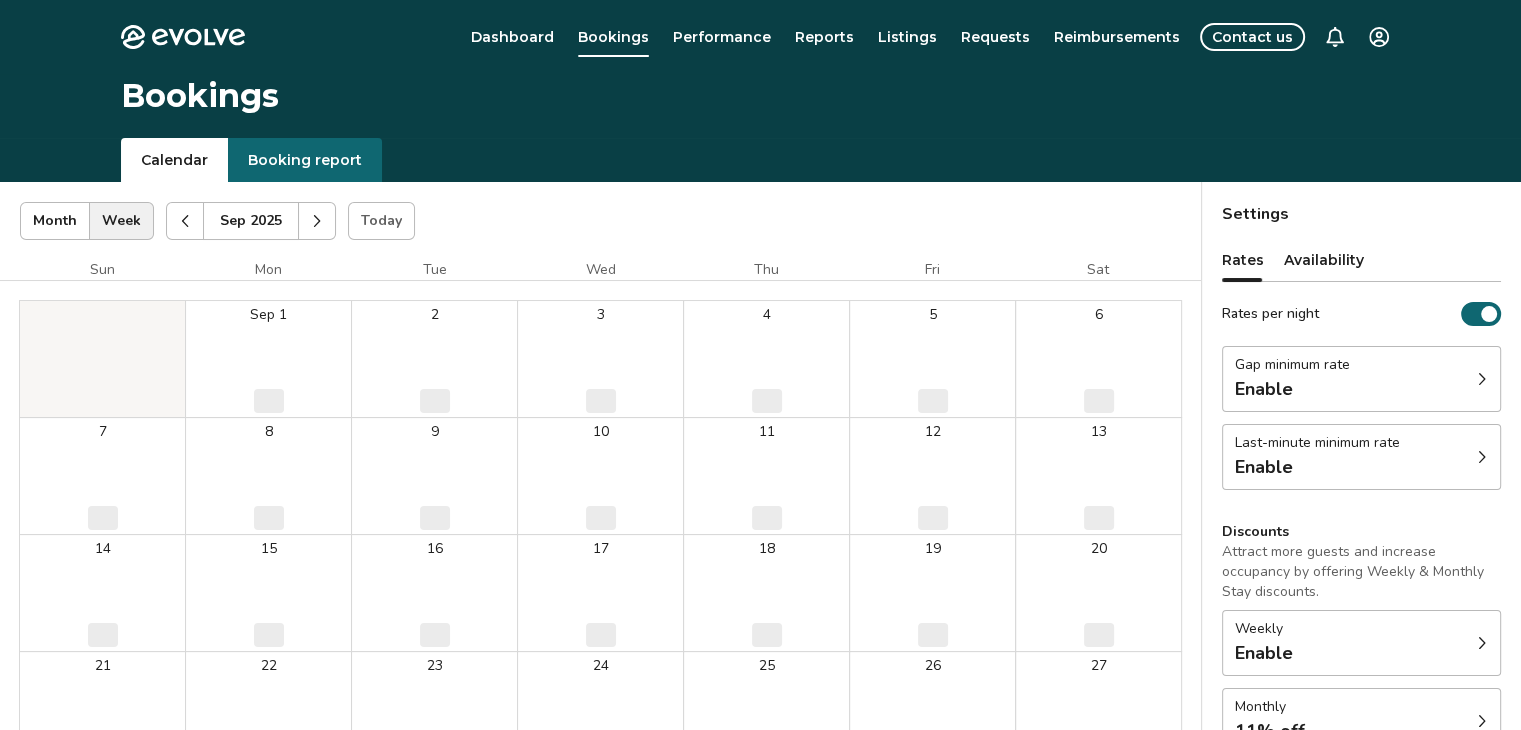 click 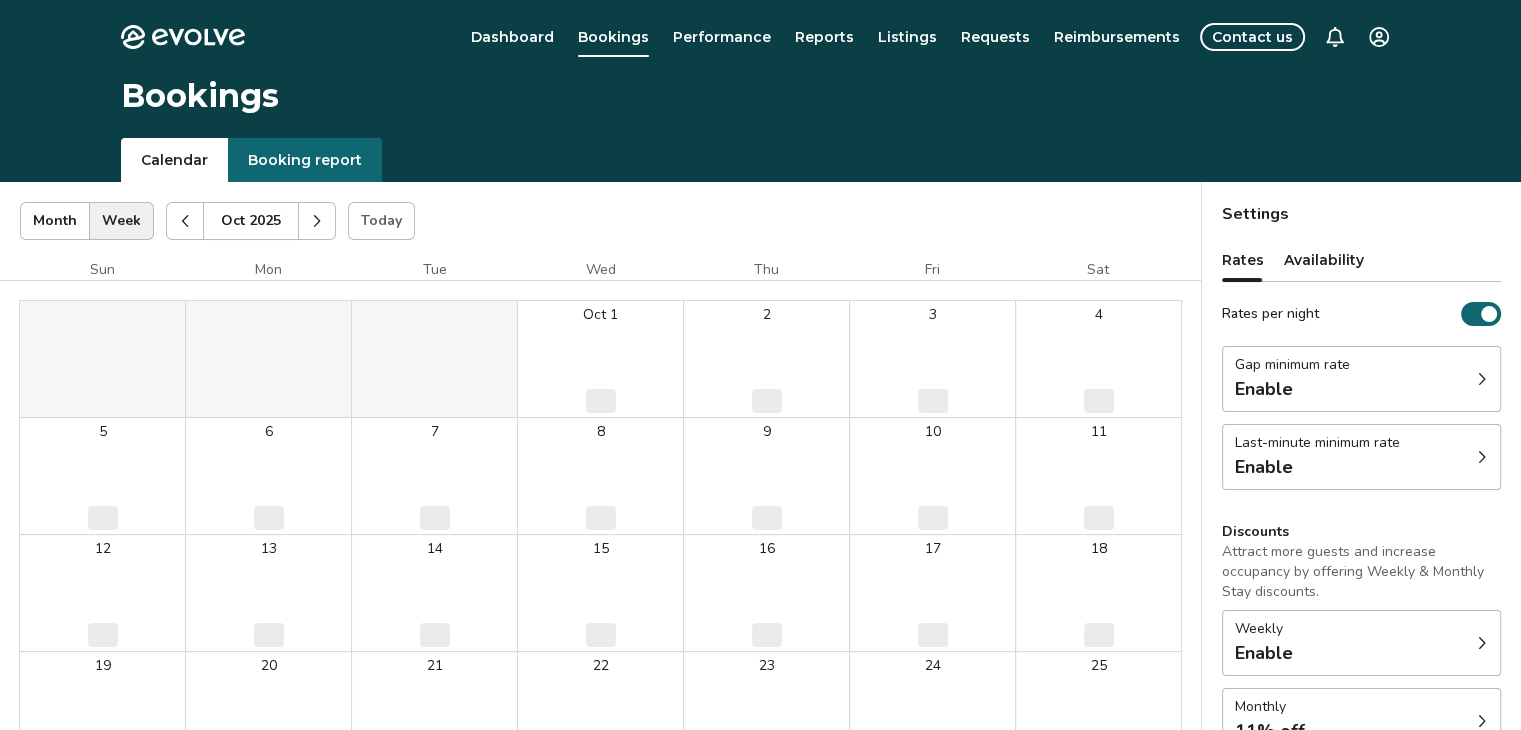 click 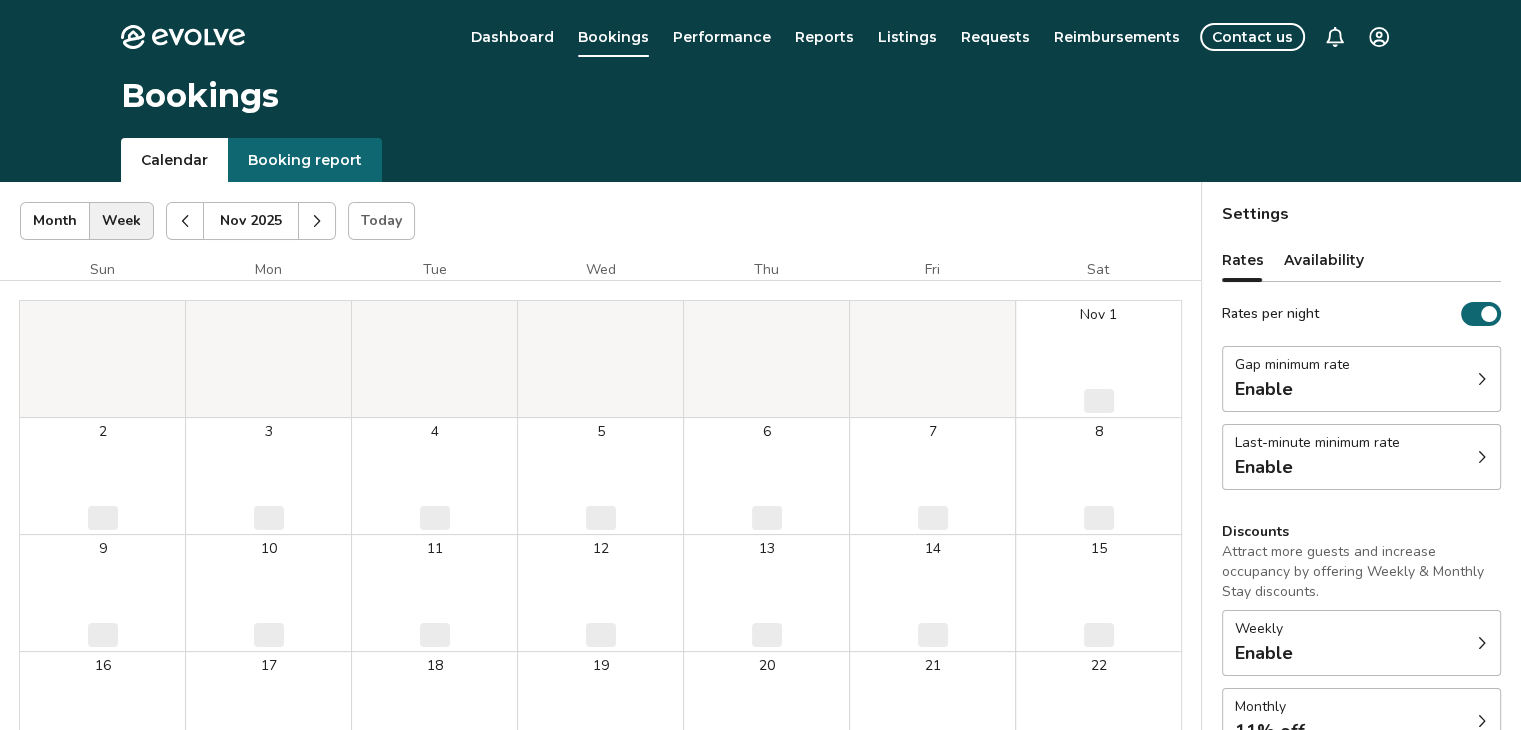 click 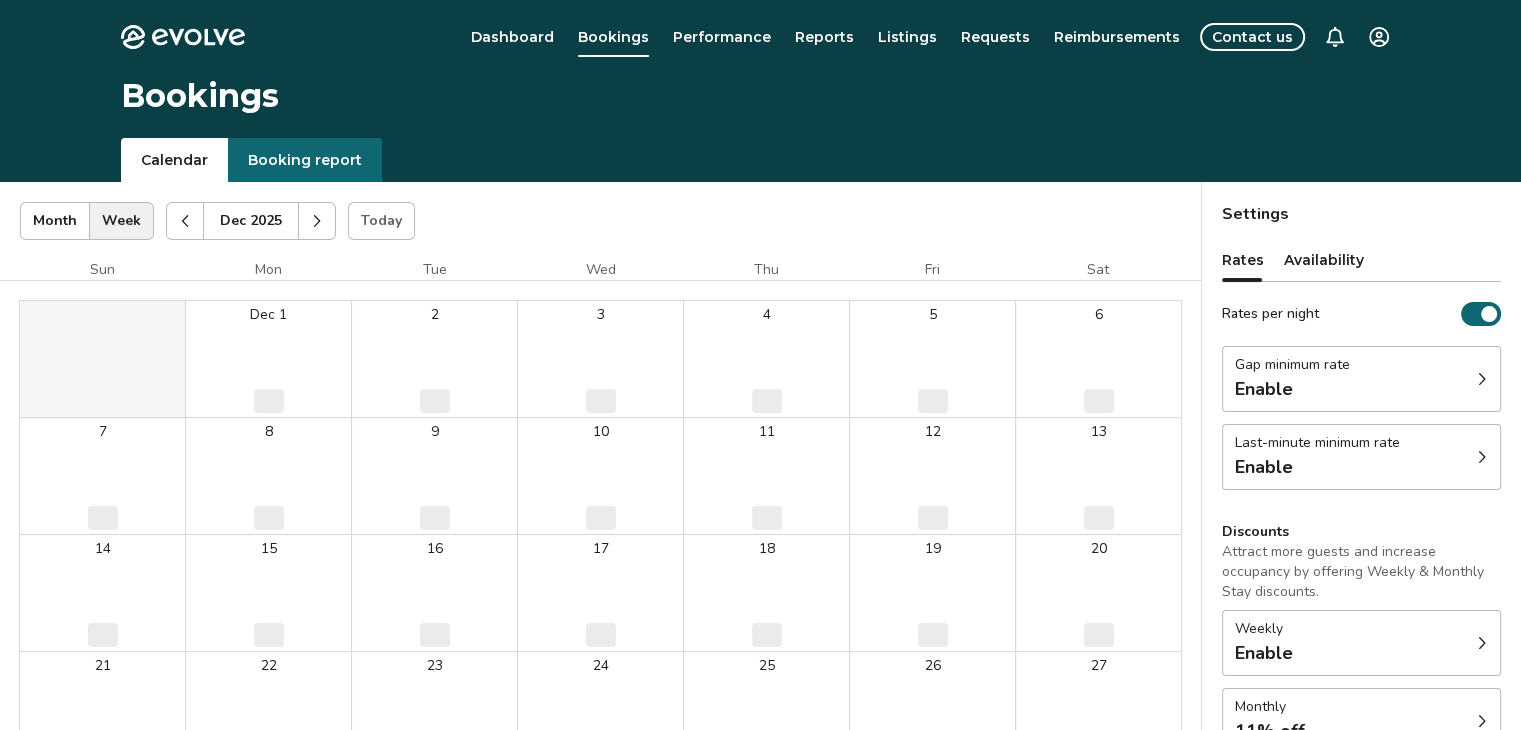 click 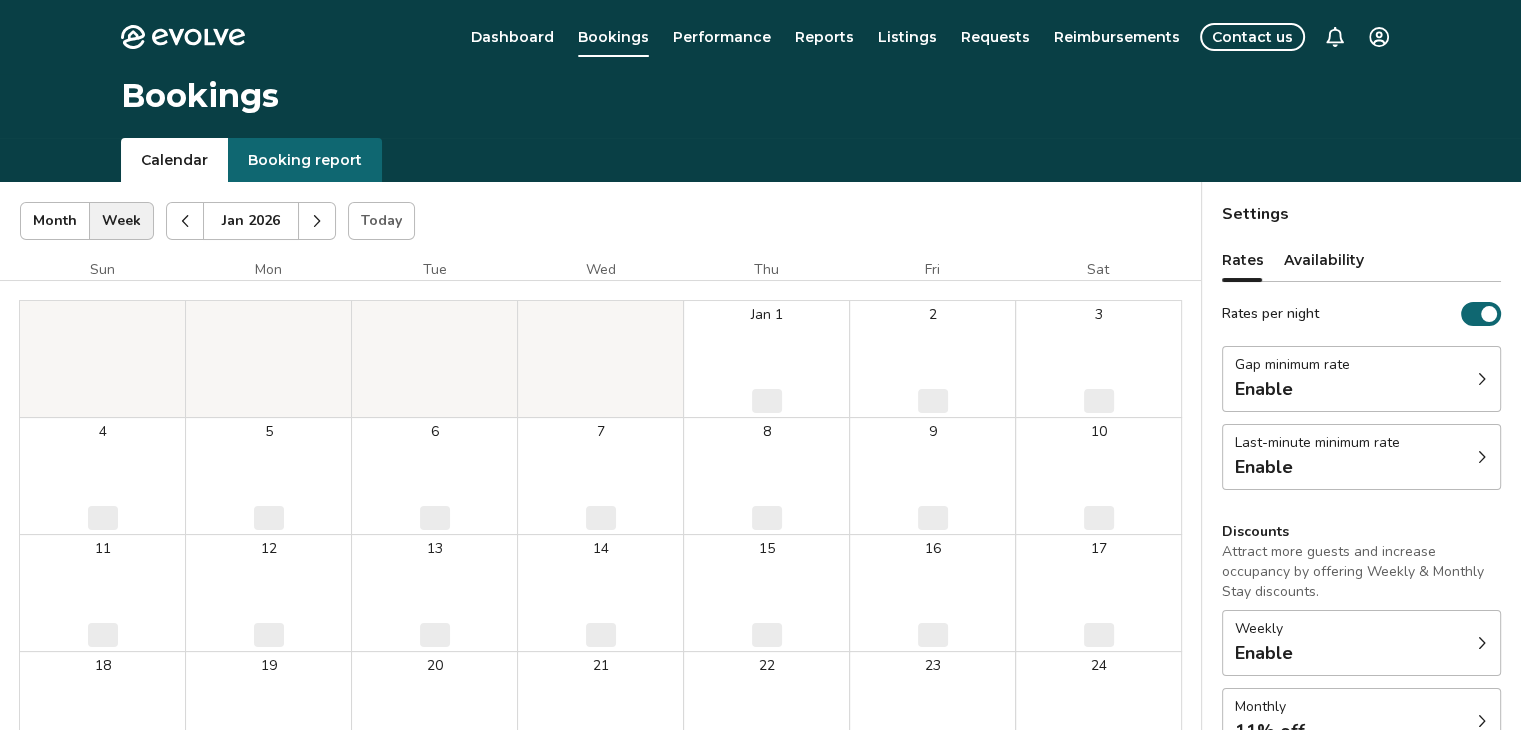 click 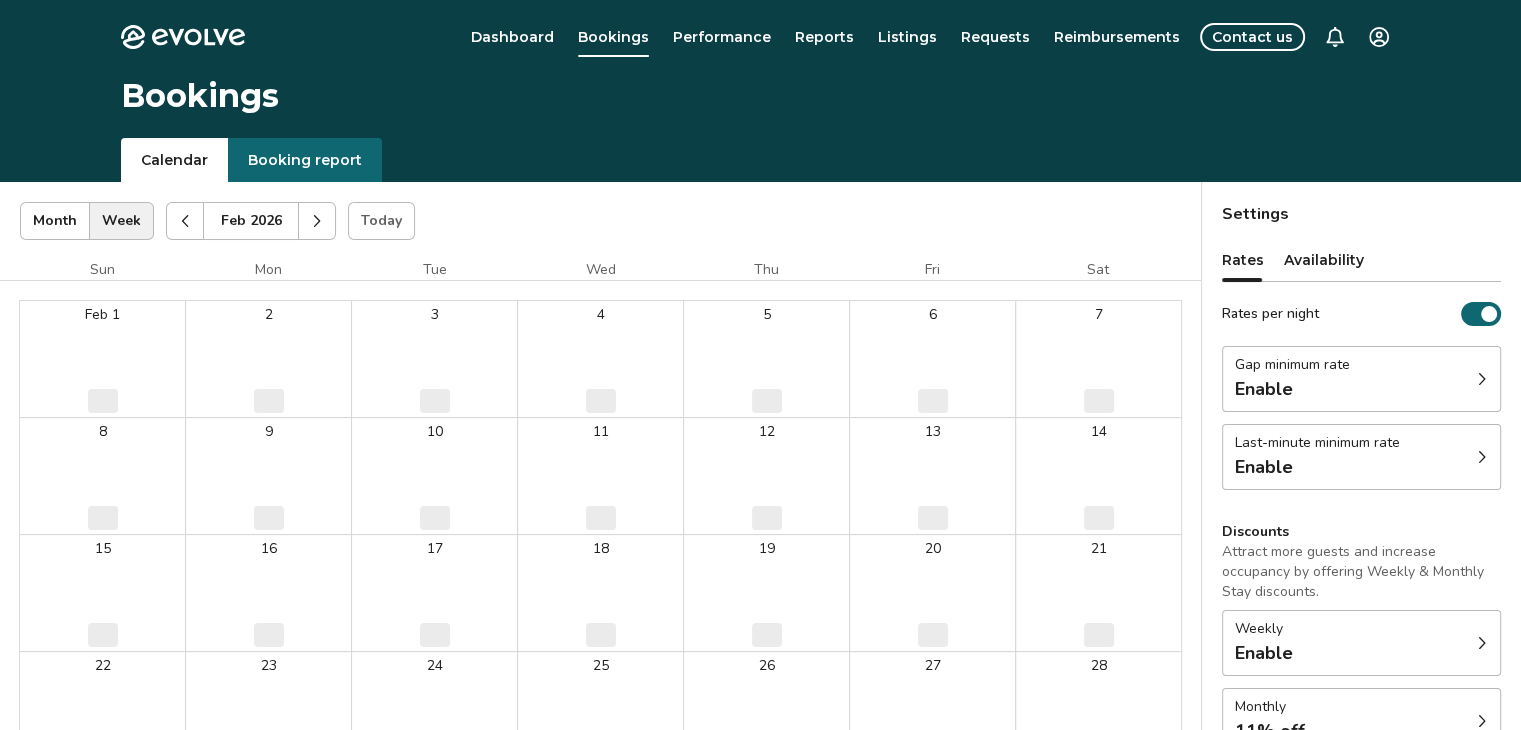 click 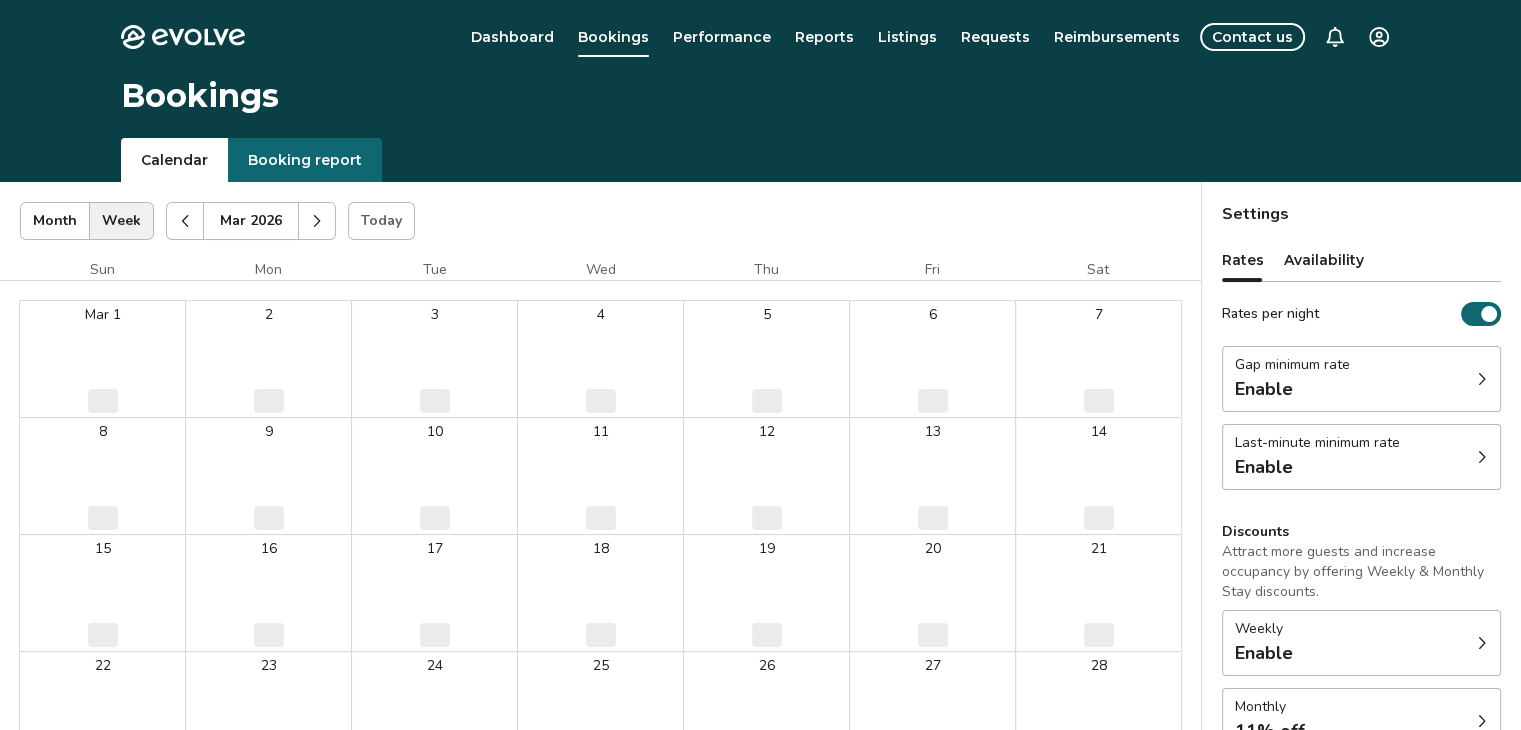 click 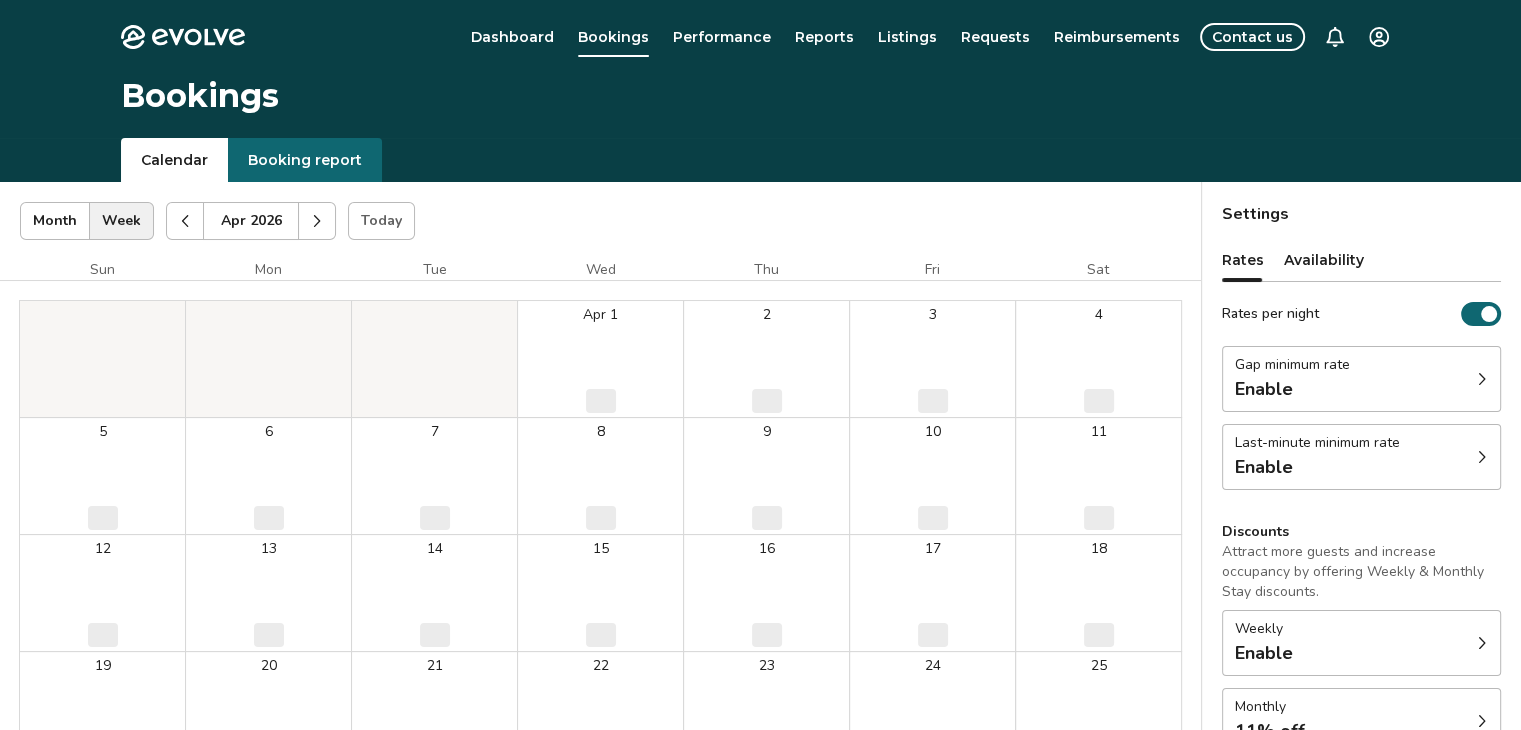 click 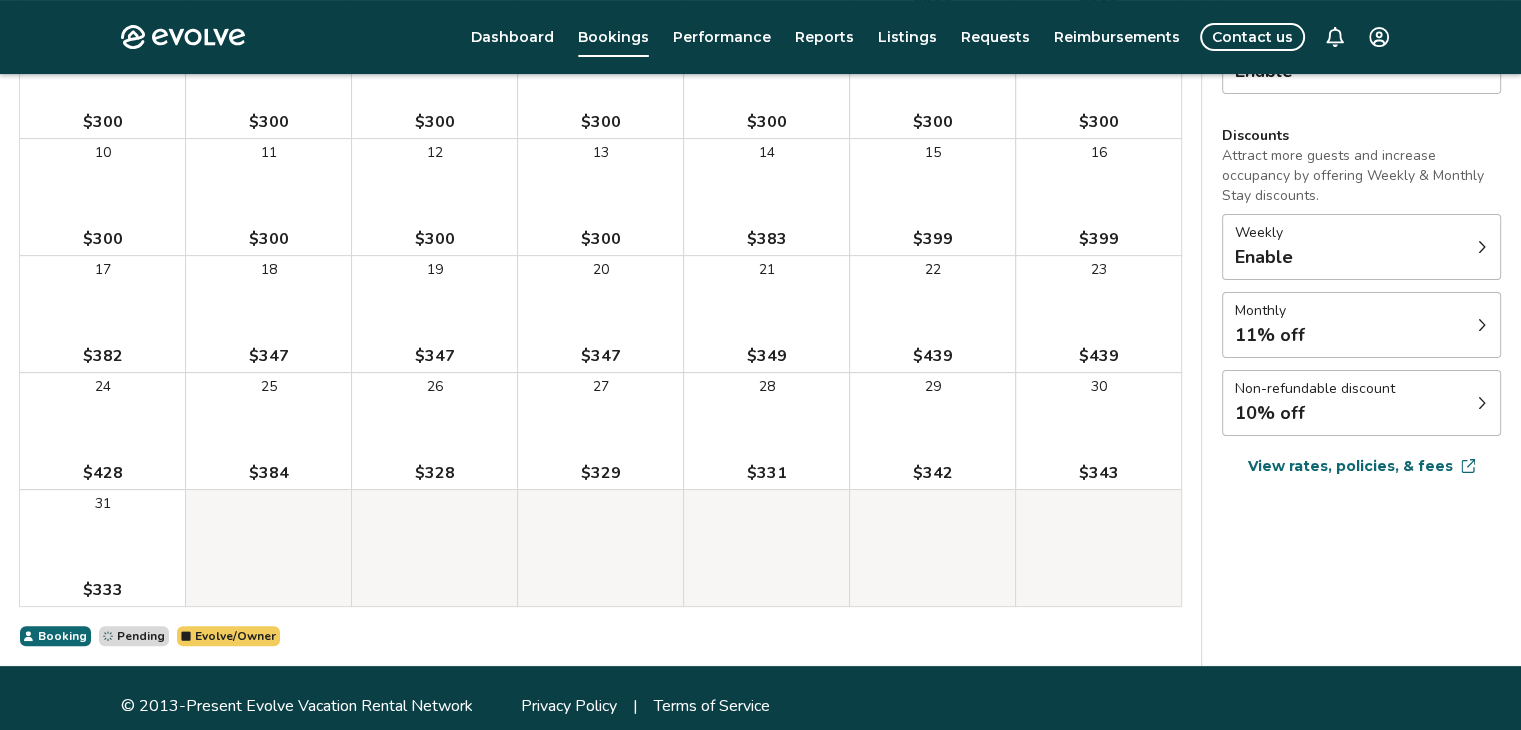 scroll, scrollTop: 412, scrollLeft: 0, axis: vertical 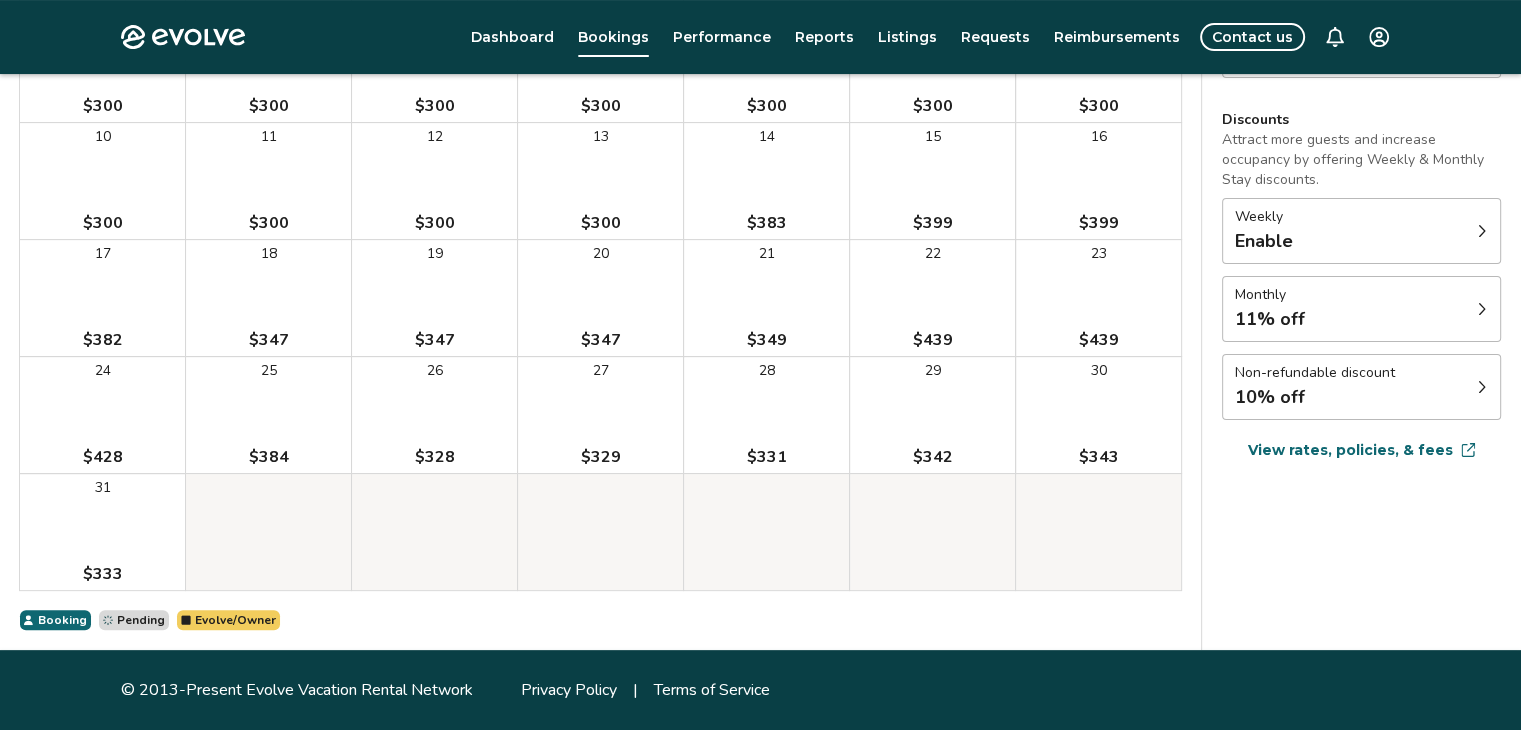 click on "31 $333" at bounding box center (102, 532) 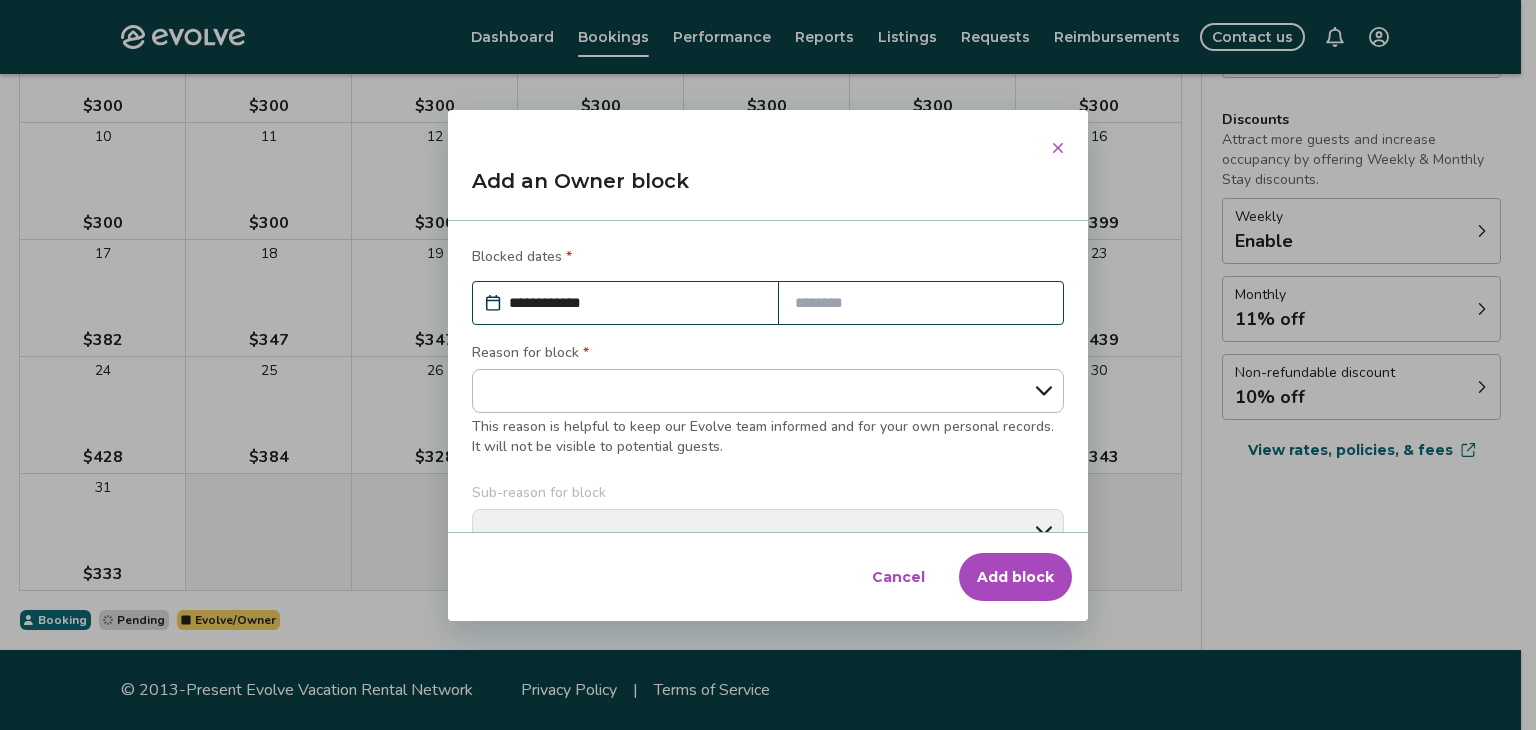 click at bounding box center (921, 303) 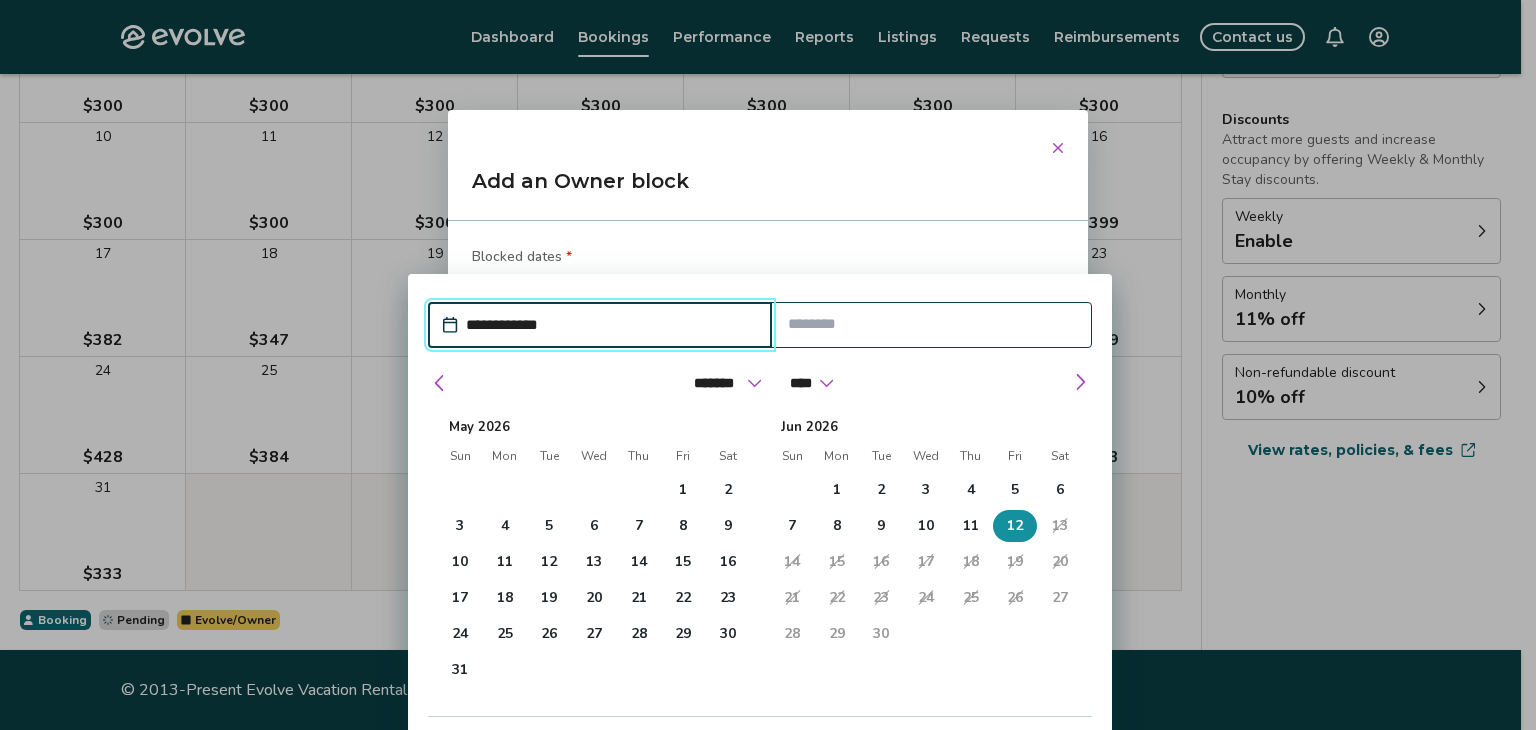 click on "12" at bounding box center [1015, 526] 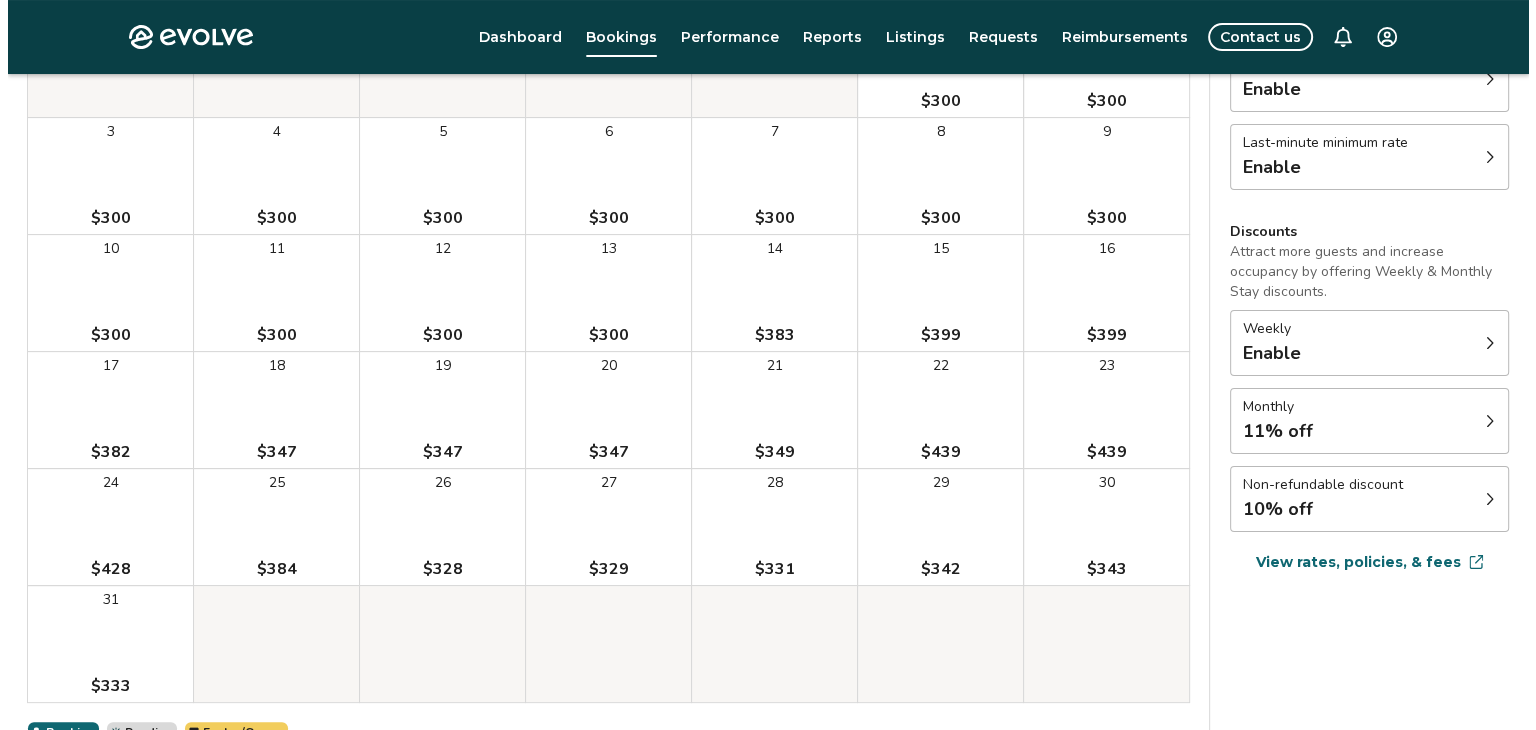 scroll, scrollTop: 412, scrollLeft: 0, axis: vertical 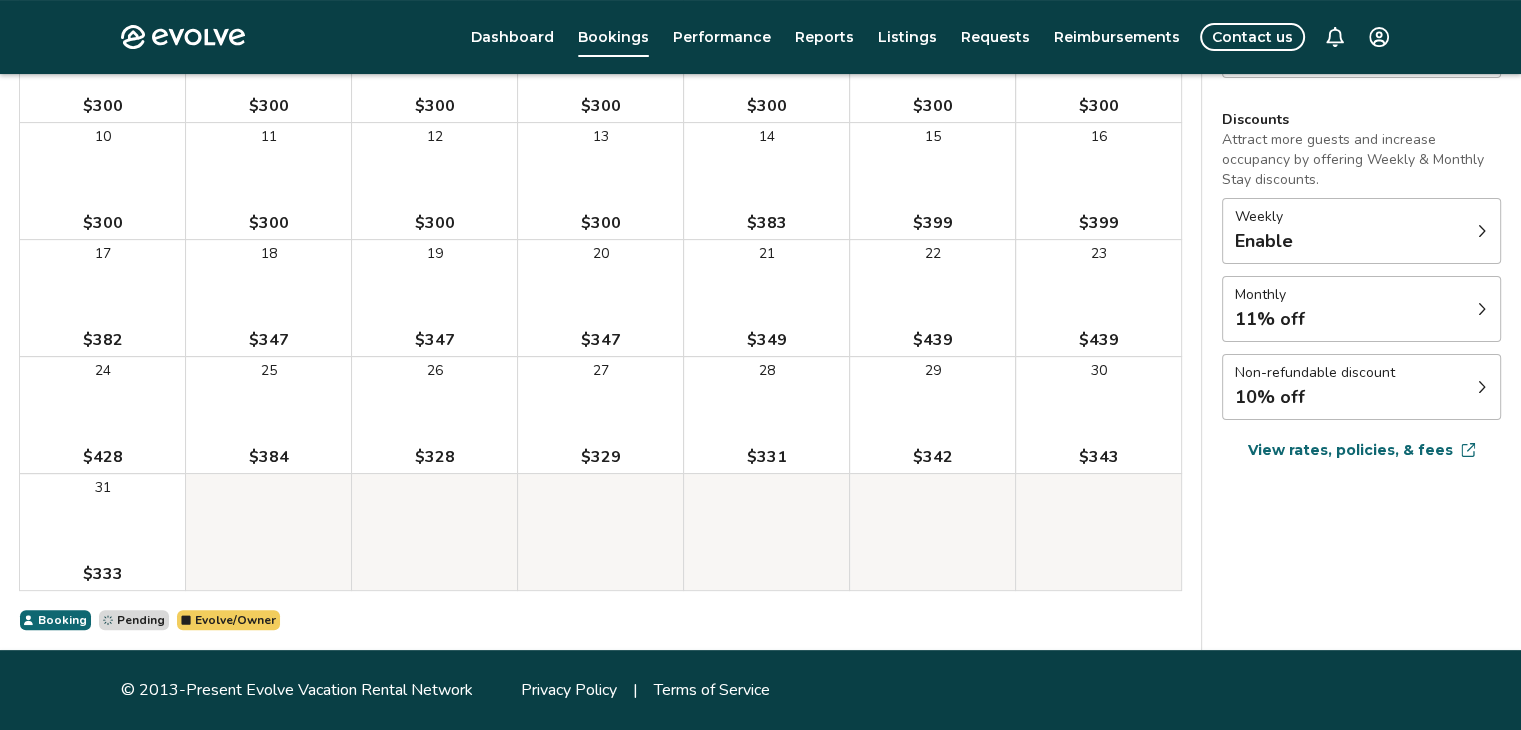click on "$333" at bounding box center (103, 574) 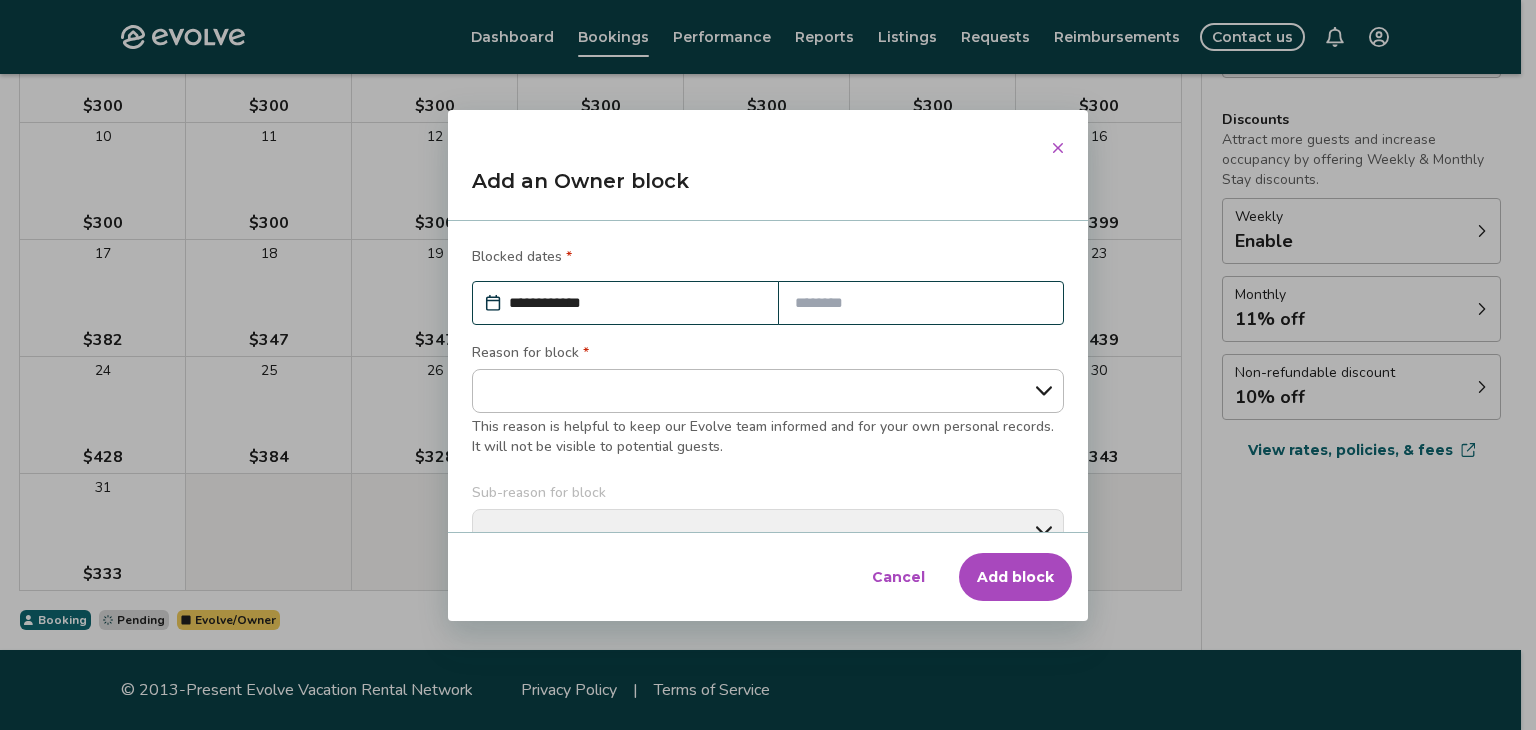 click at bounding box center (921, 303) 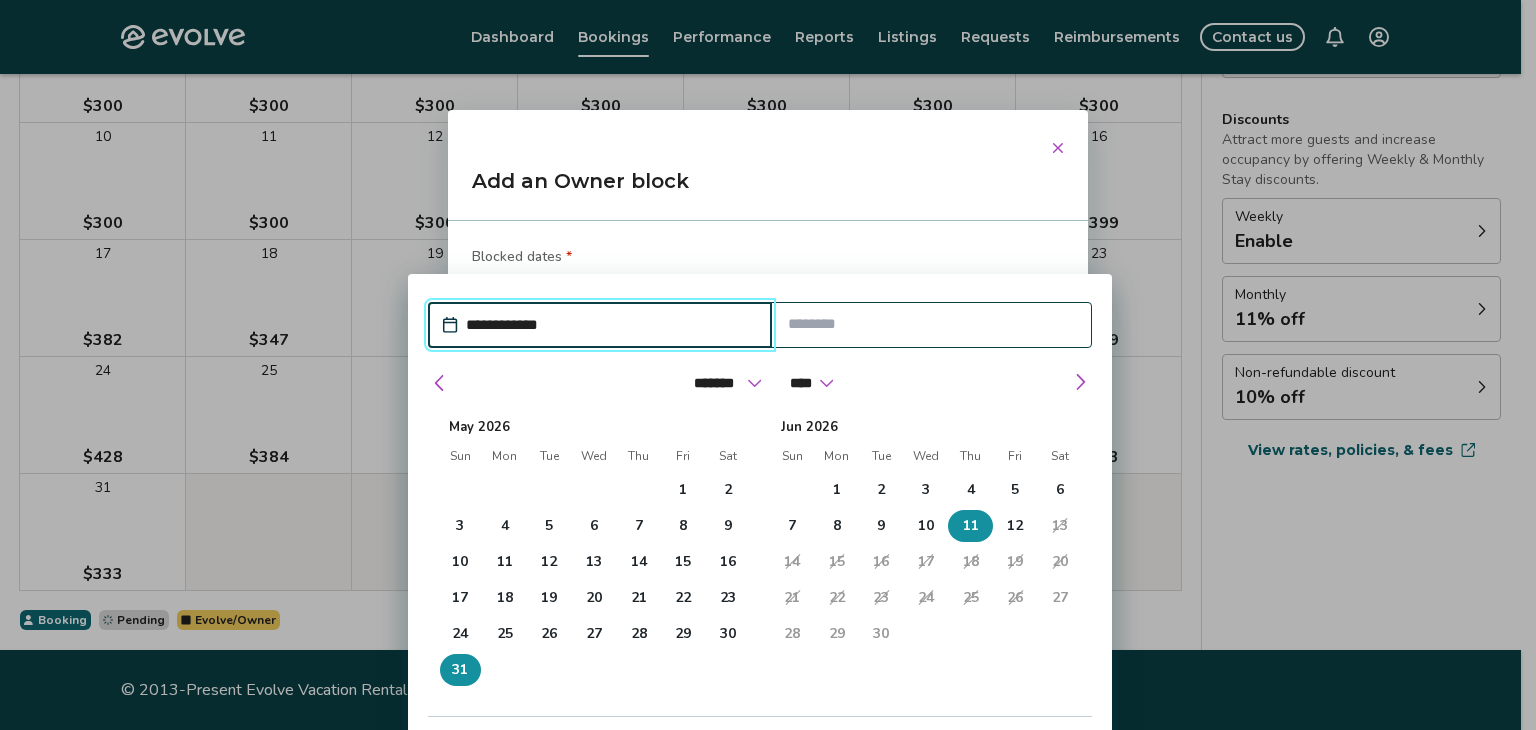 click on "11" at bounding box center [971, 526] 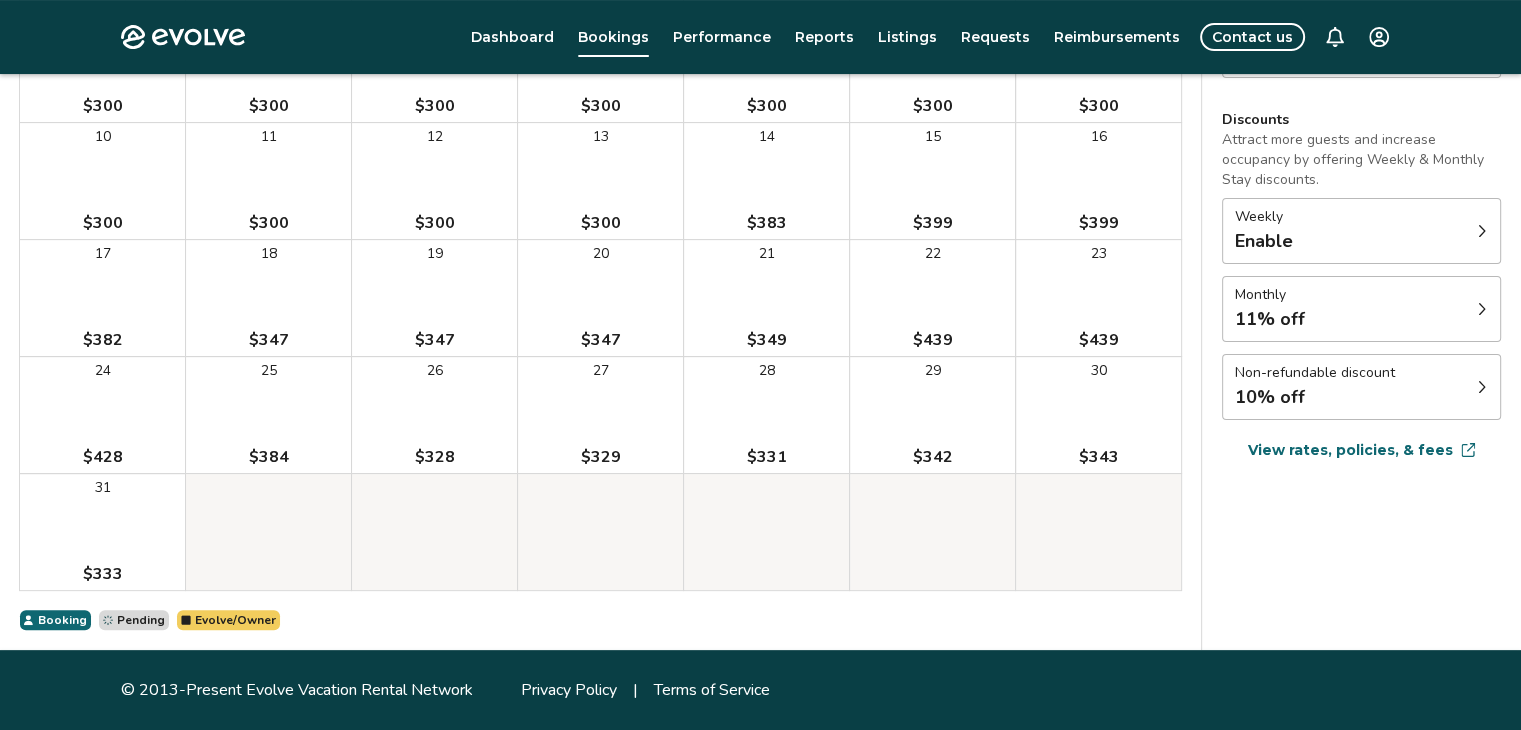 click on "Booking" at bounding box center (62, 620) 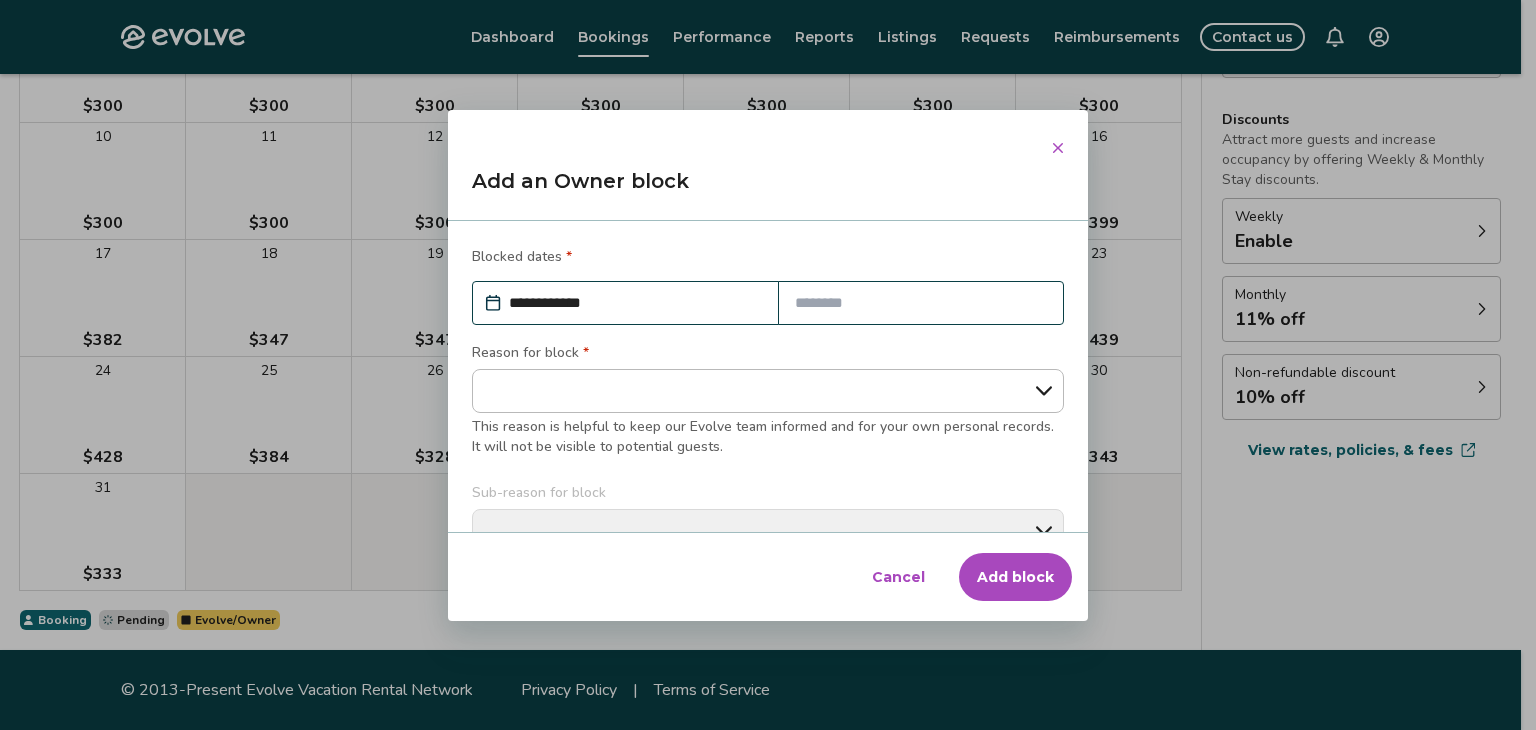 click at bounding box center [921, 303] 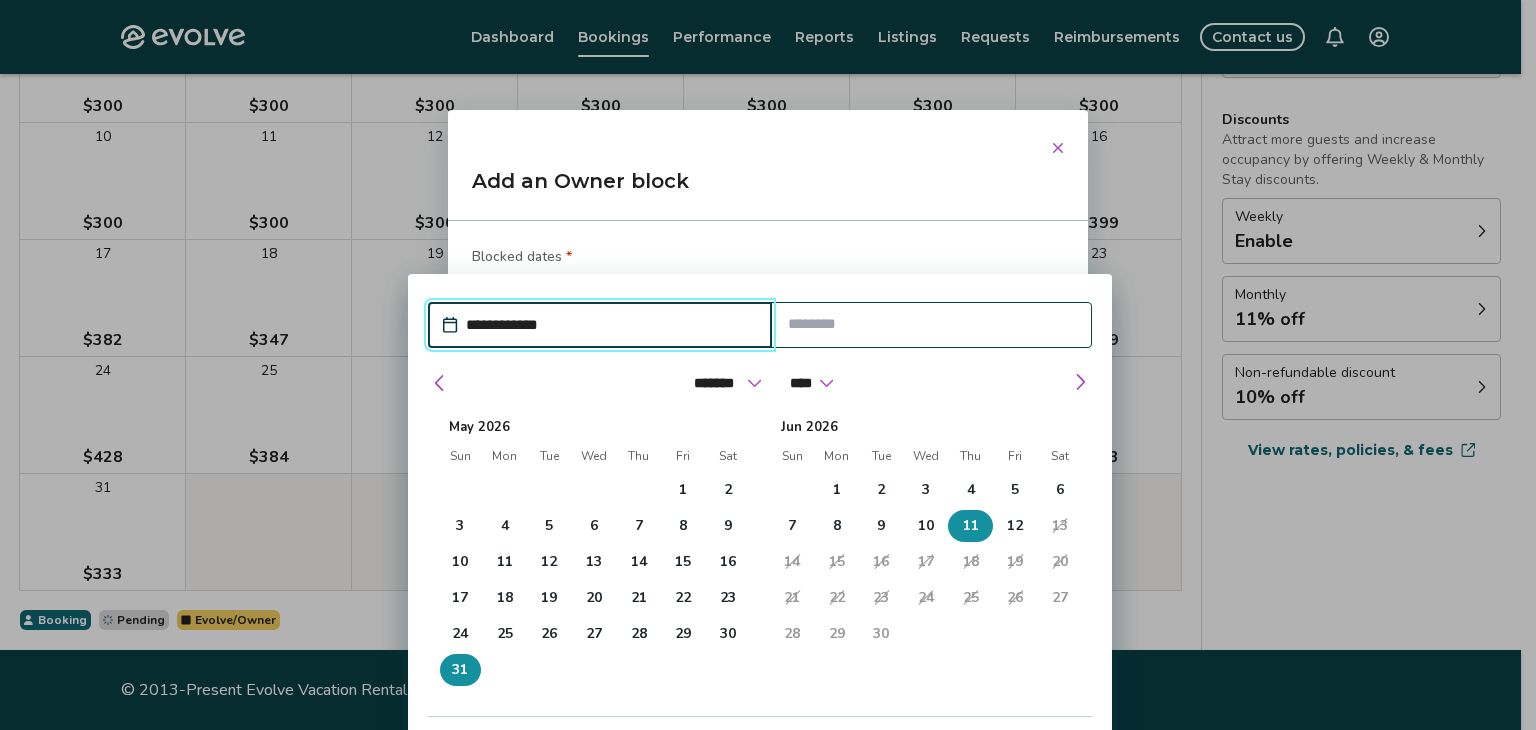 click on "11" at bounding box center (971, 526) 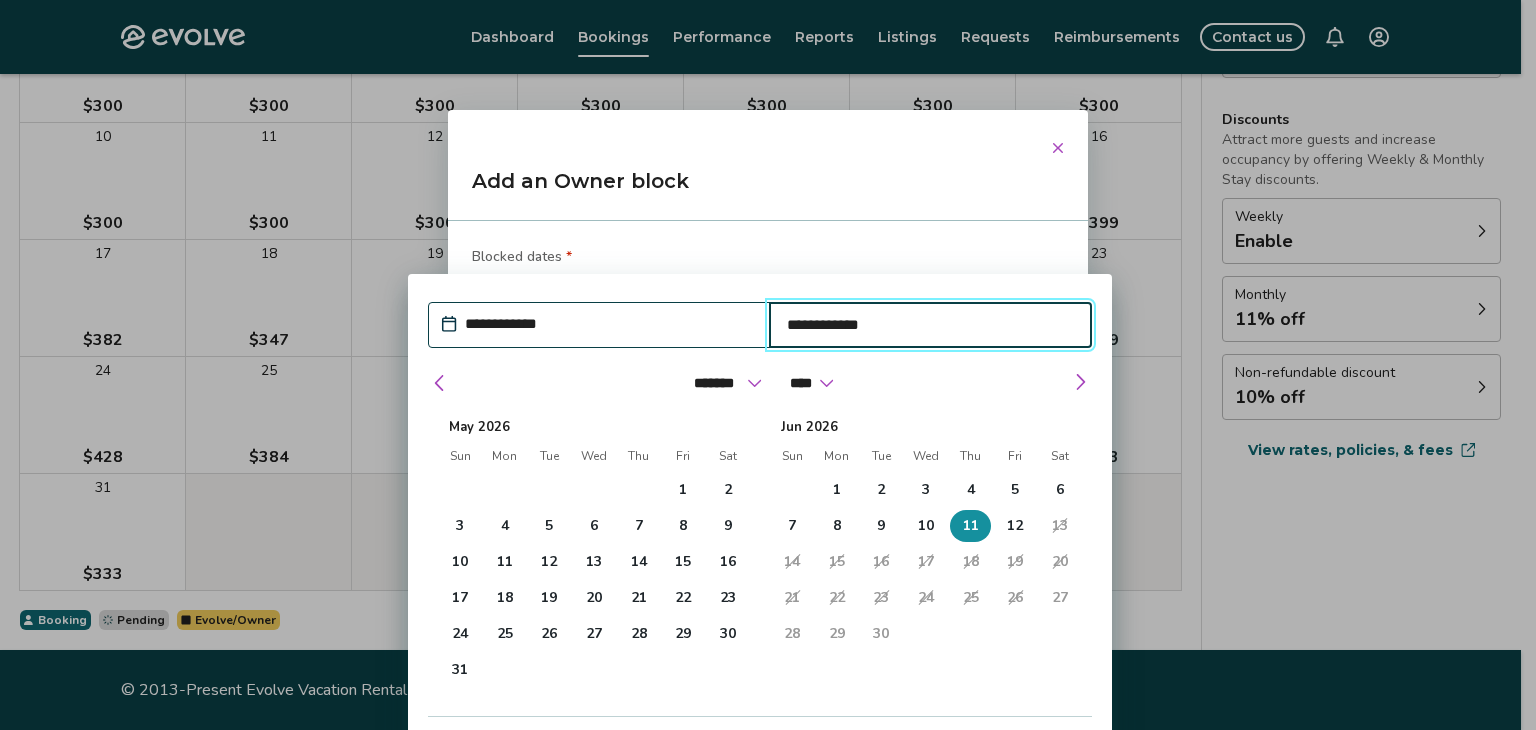 click on "Add an Owner block" at bounding box center [768, 189] 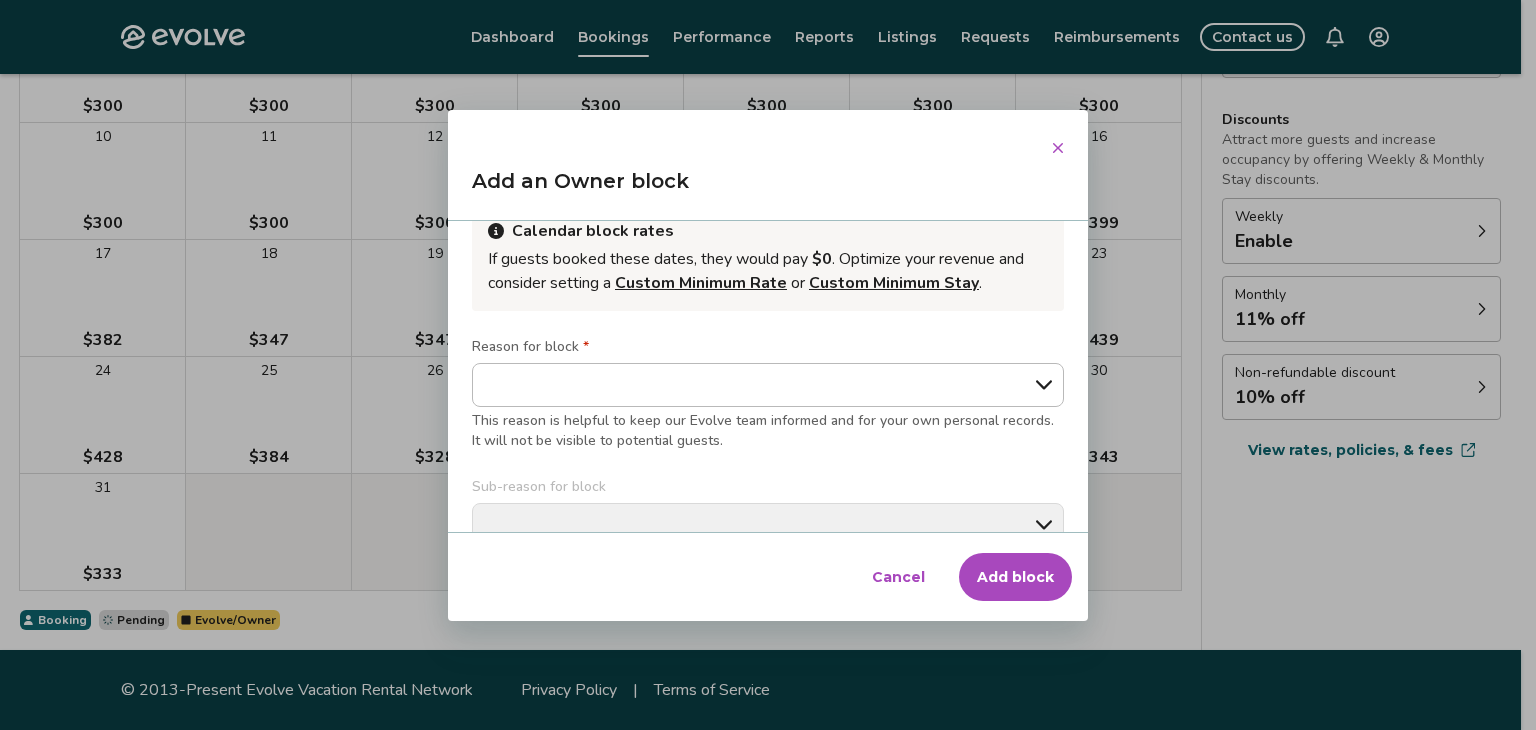 scroll, scrollTop: 132, scrollLeft: 0, axis: vertical 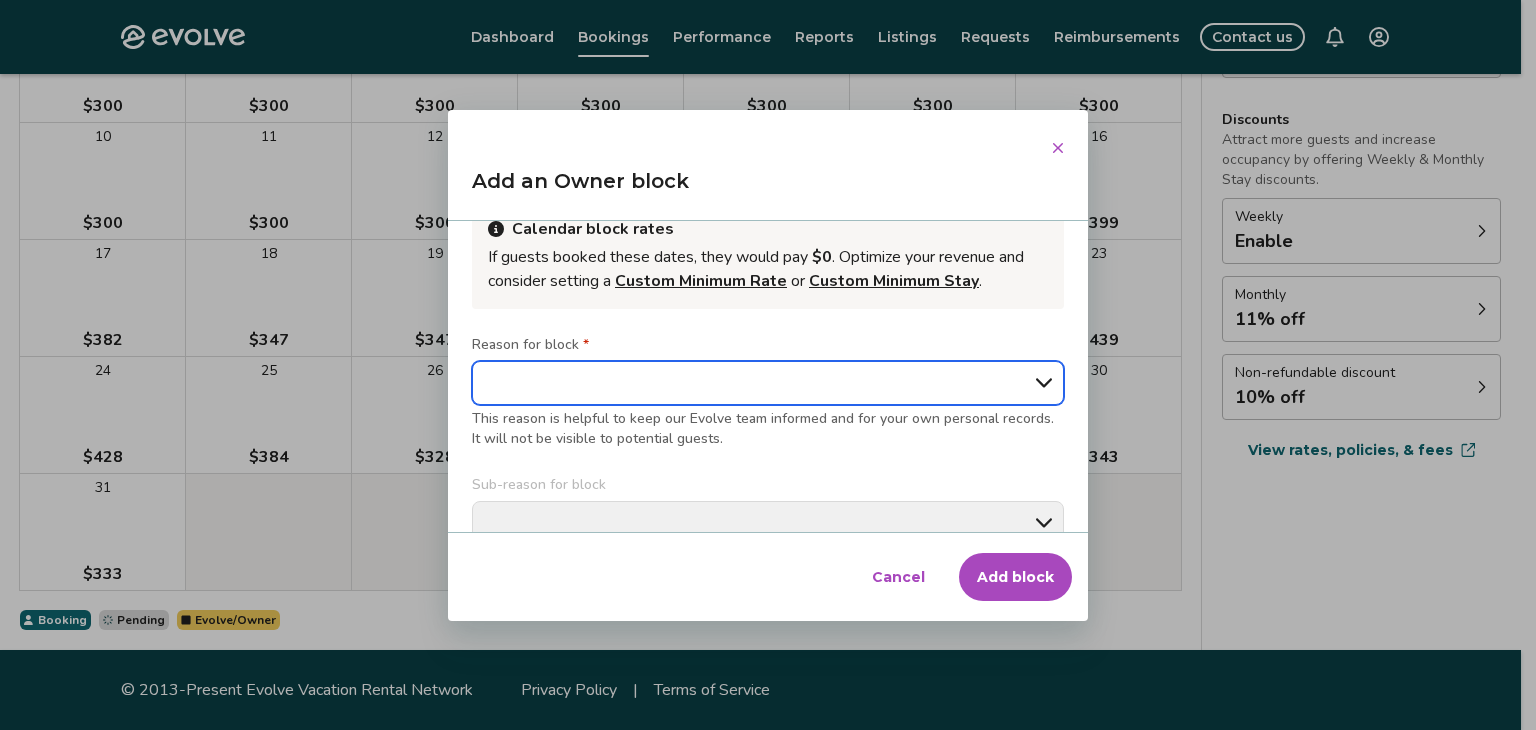 click on "**********" at bounding box center (768, 383) 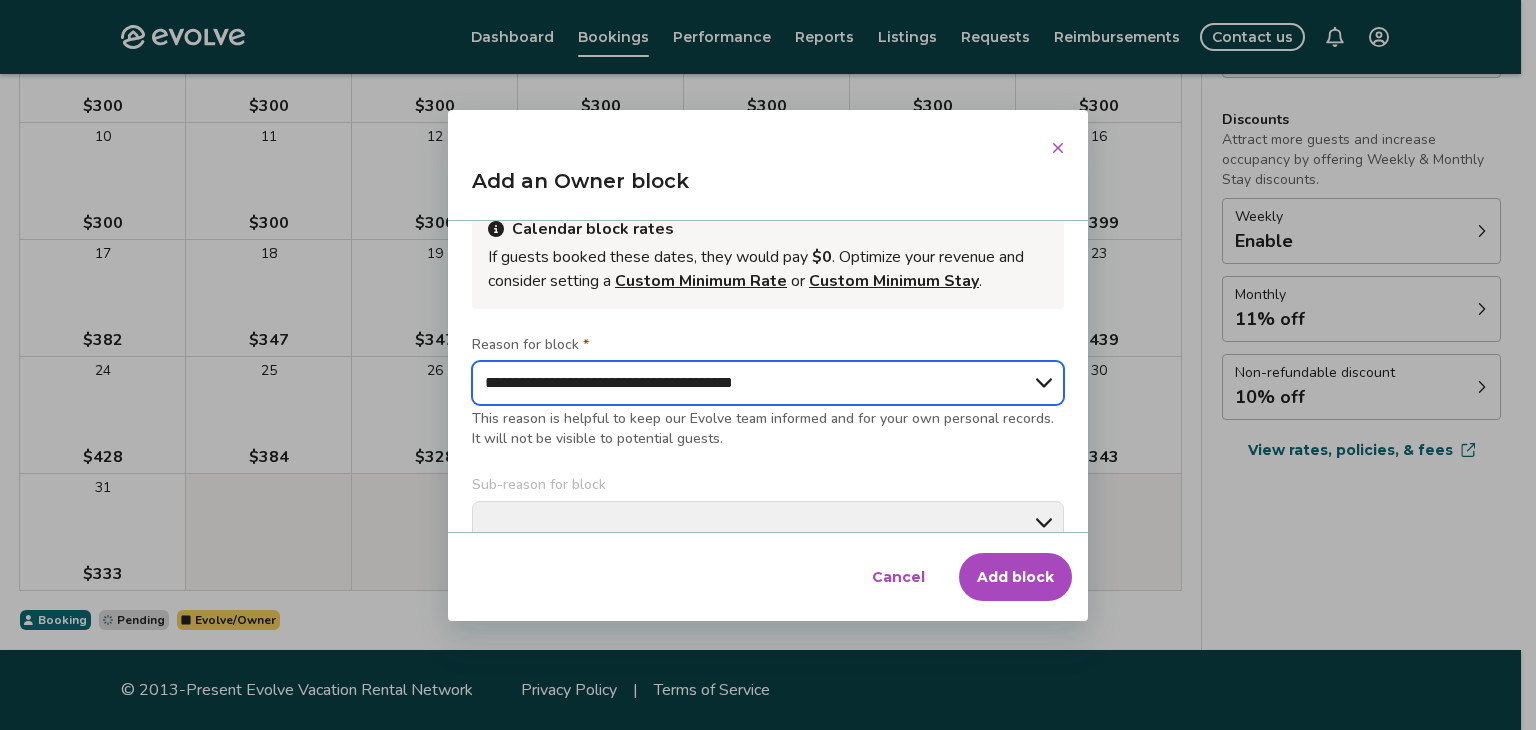 click on "**********" at bounding box center [768, 383] 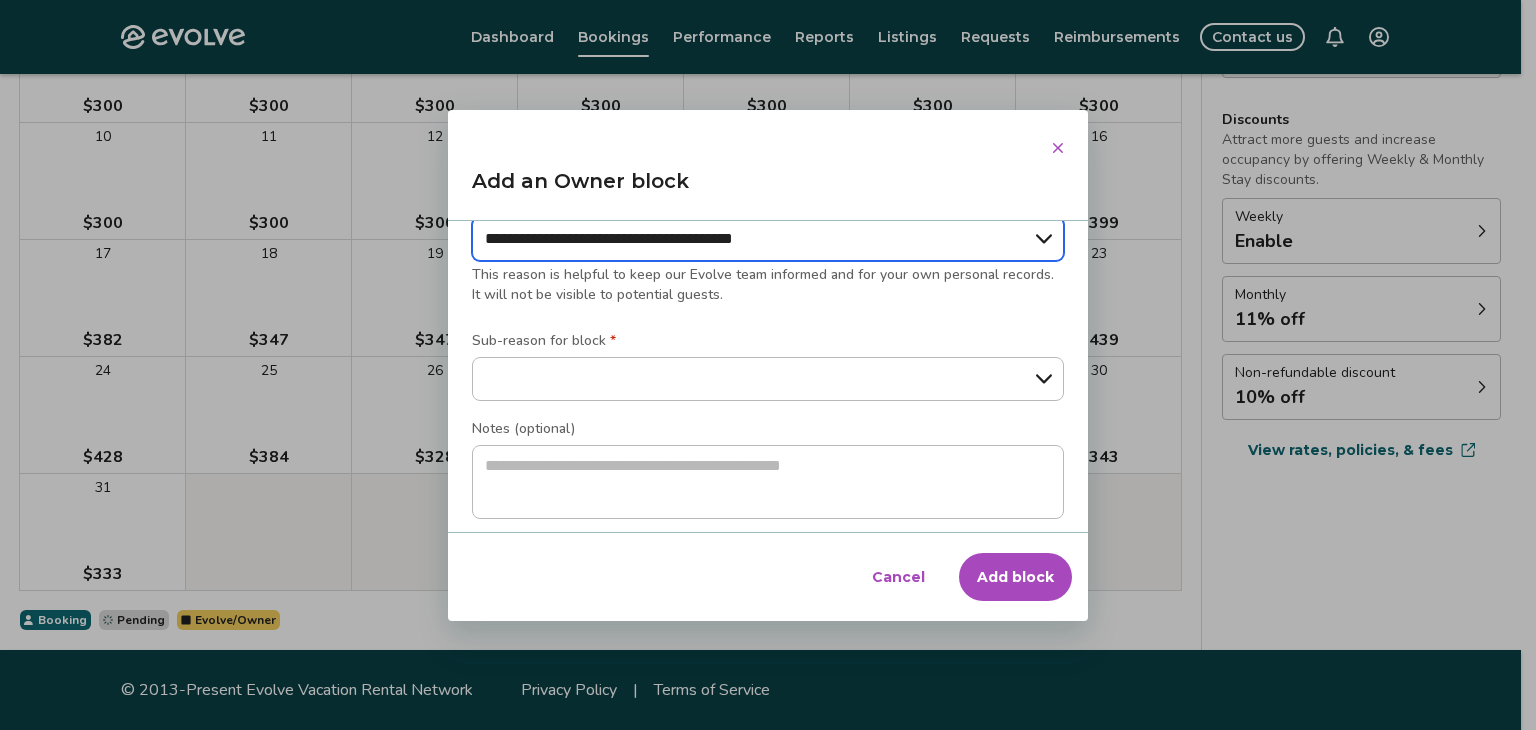 scroll, scrollTop: 285, scrollLeft: 0, axis: vertical 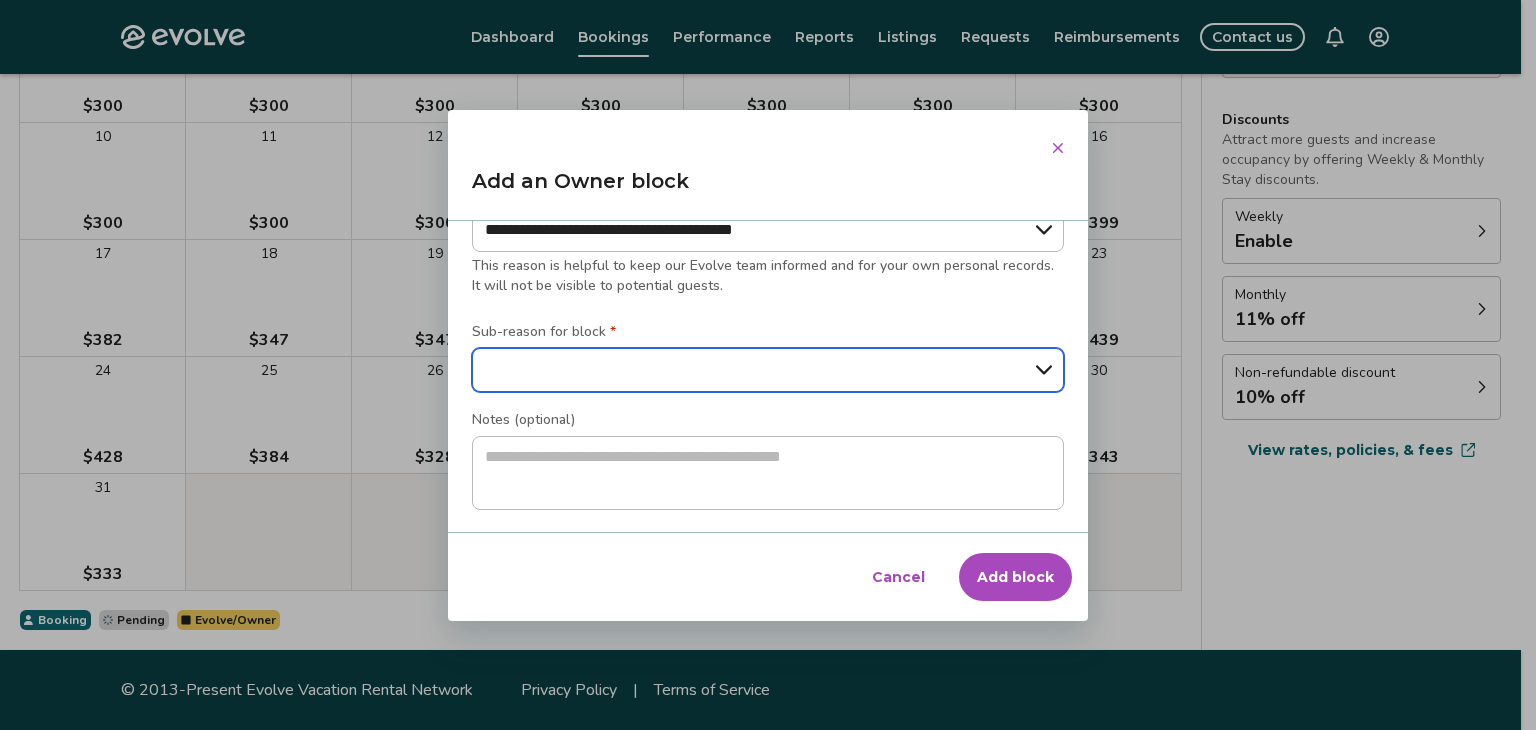 click on "**********" at bounding box center (768, 370) 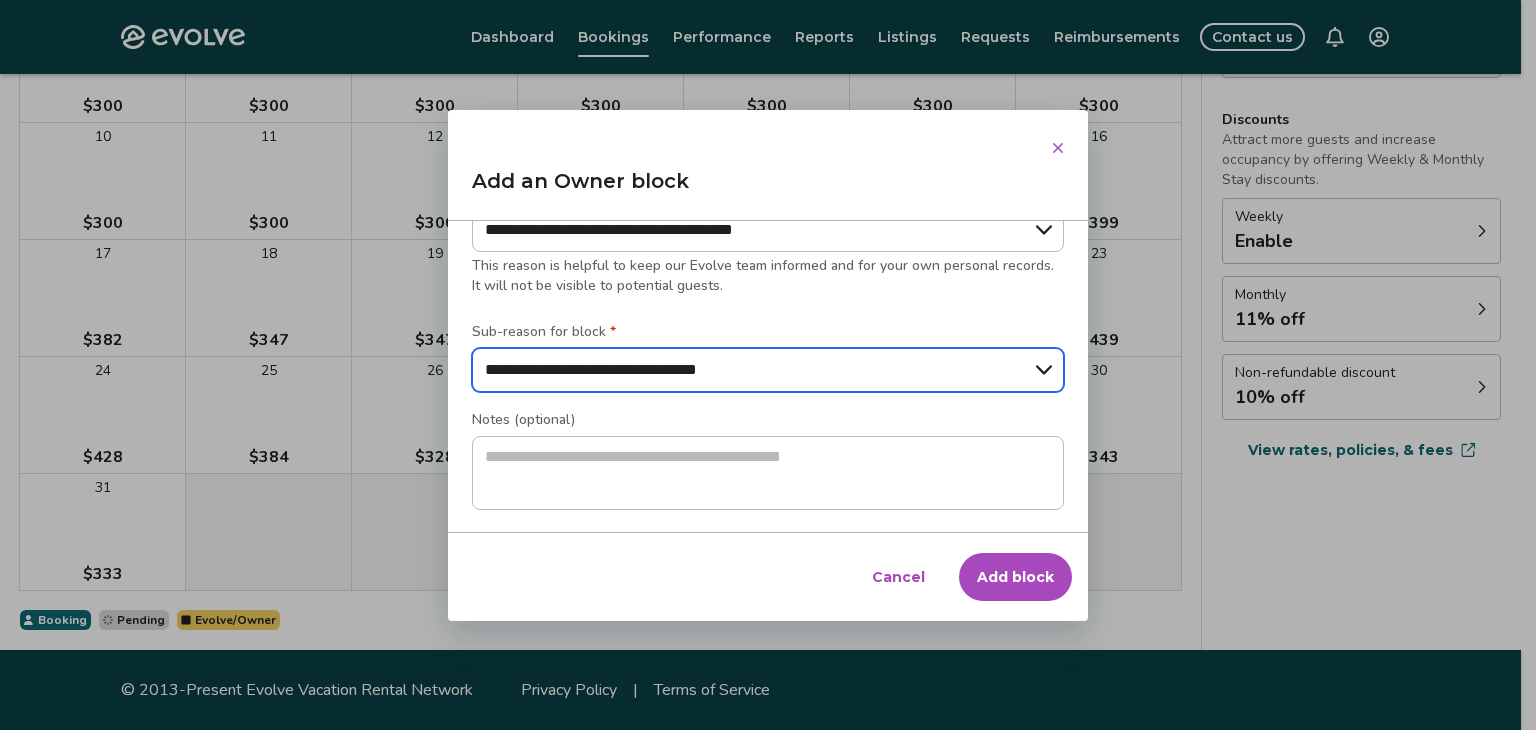 click on "**********" at bounding box center (768, 370) 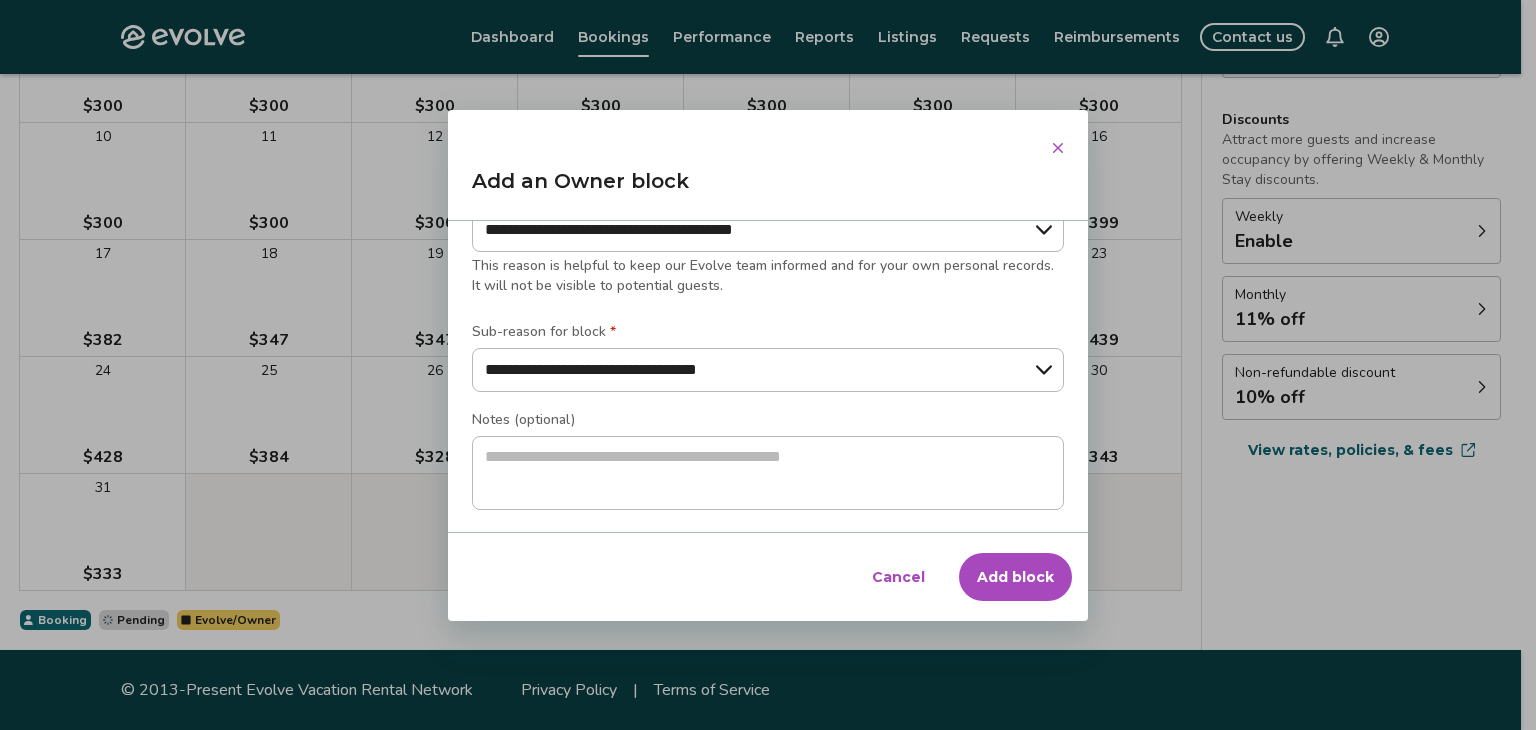 click on "Add block" at bounding box center (1015, 577) 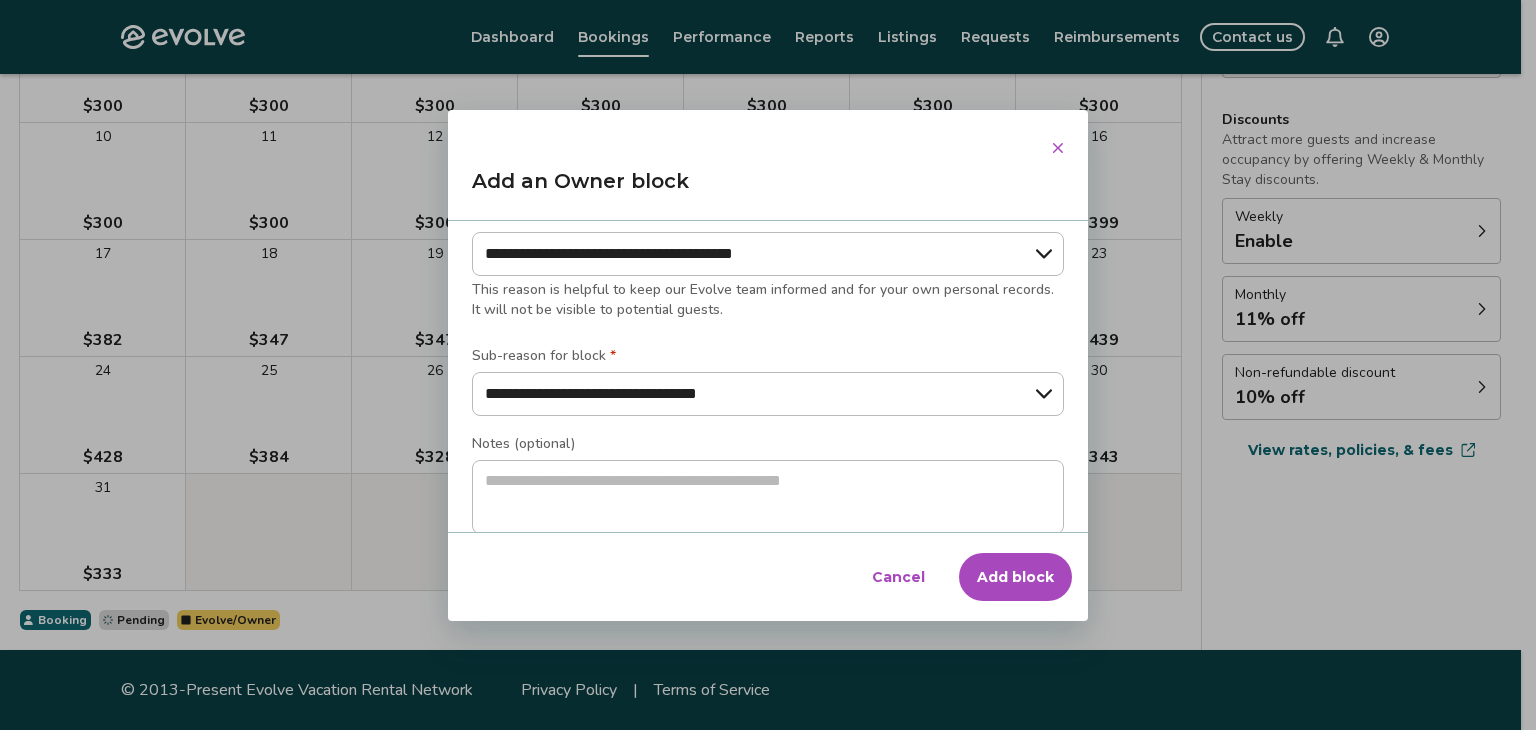 scroll, scrollTop: 309, scrollLeft: 0, axis: vertical 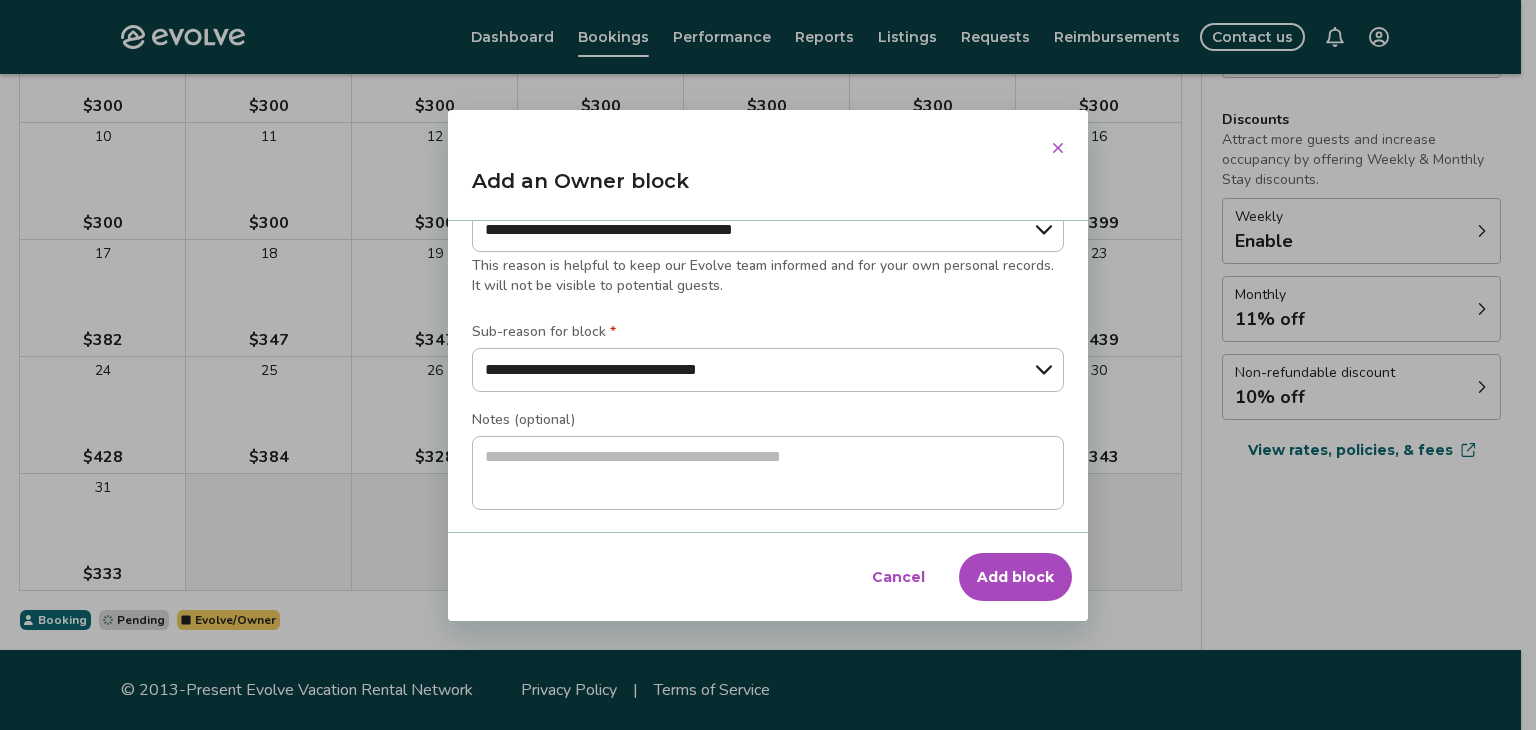 click on "Add block" at bounding box center [1015, 577] 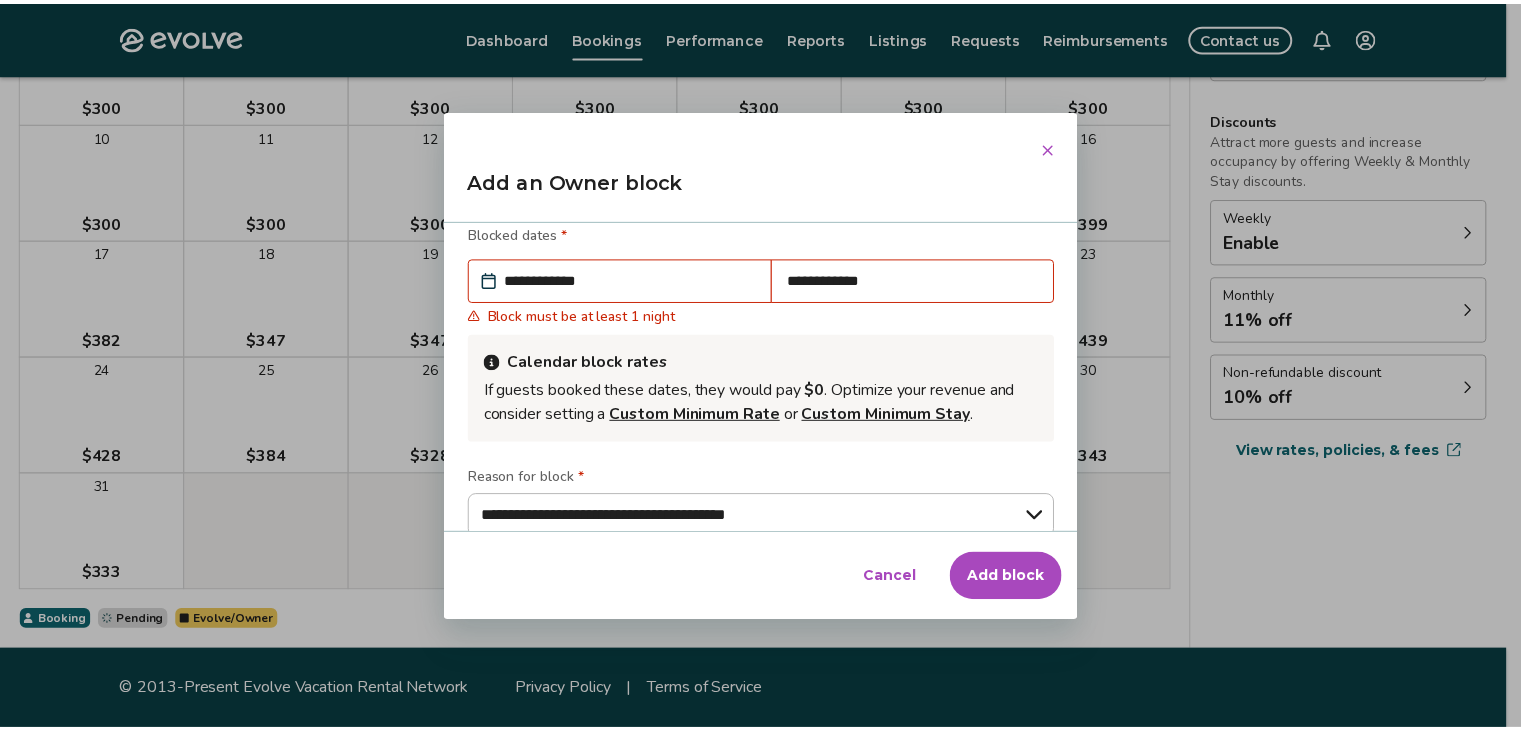 scroll, scrollTop: 0, scrollLeft: 0, axis: both 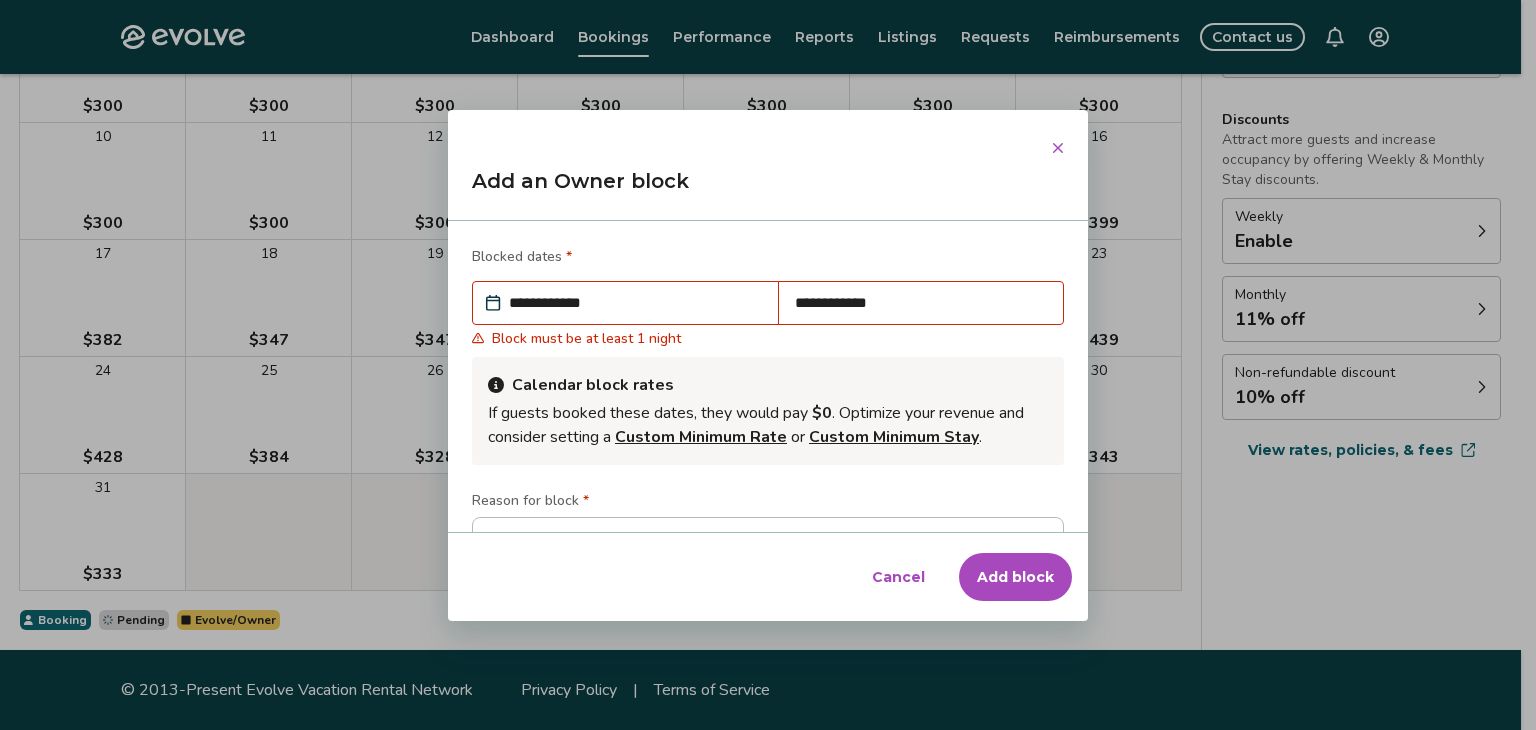 click on "**********" at bounding box center (635, 303) 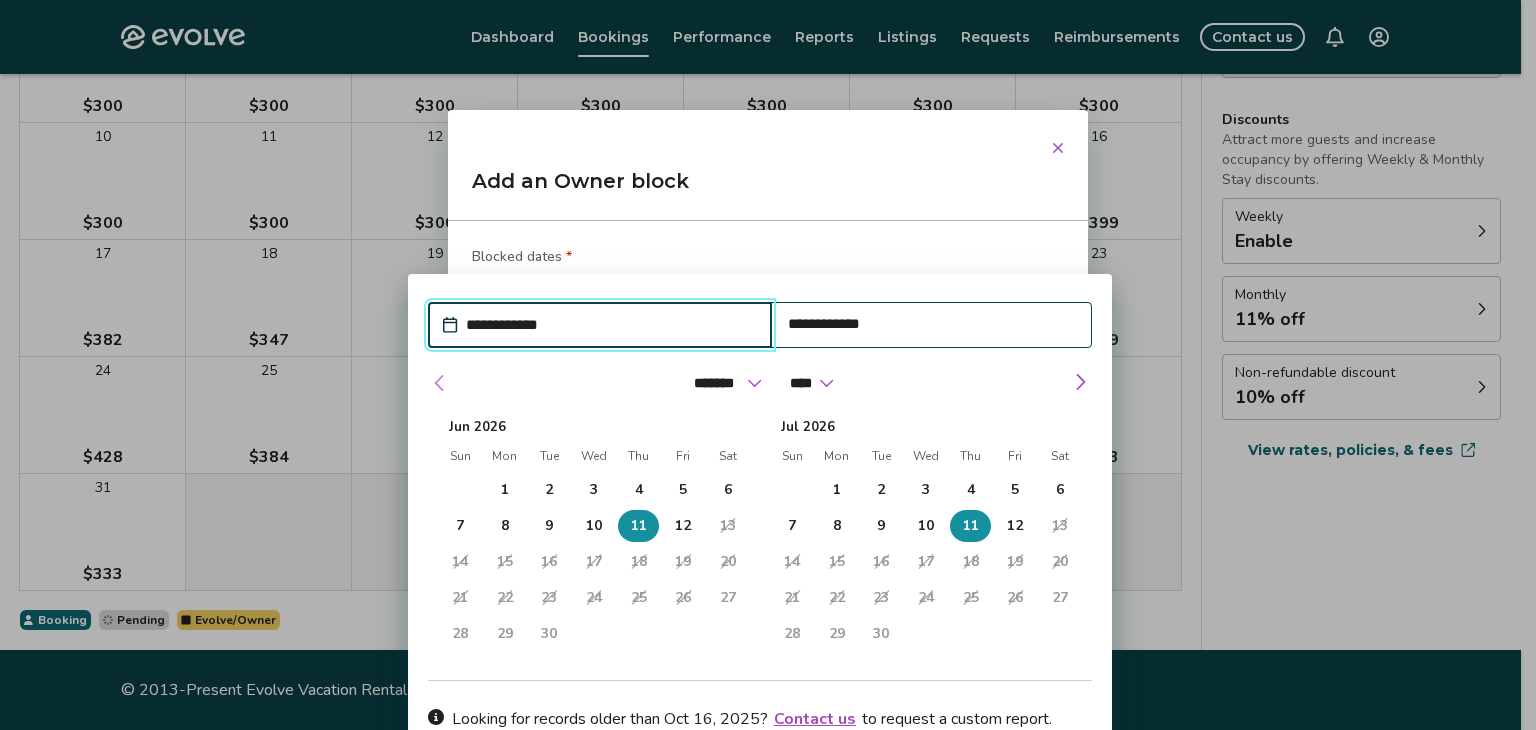 click at bounding box center (440, 383) 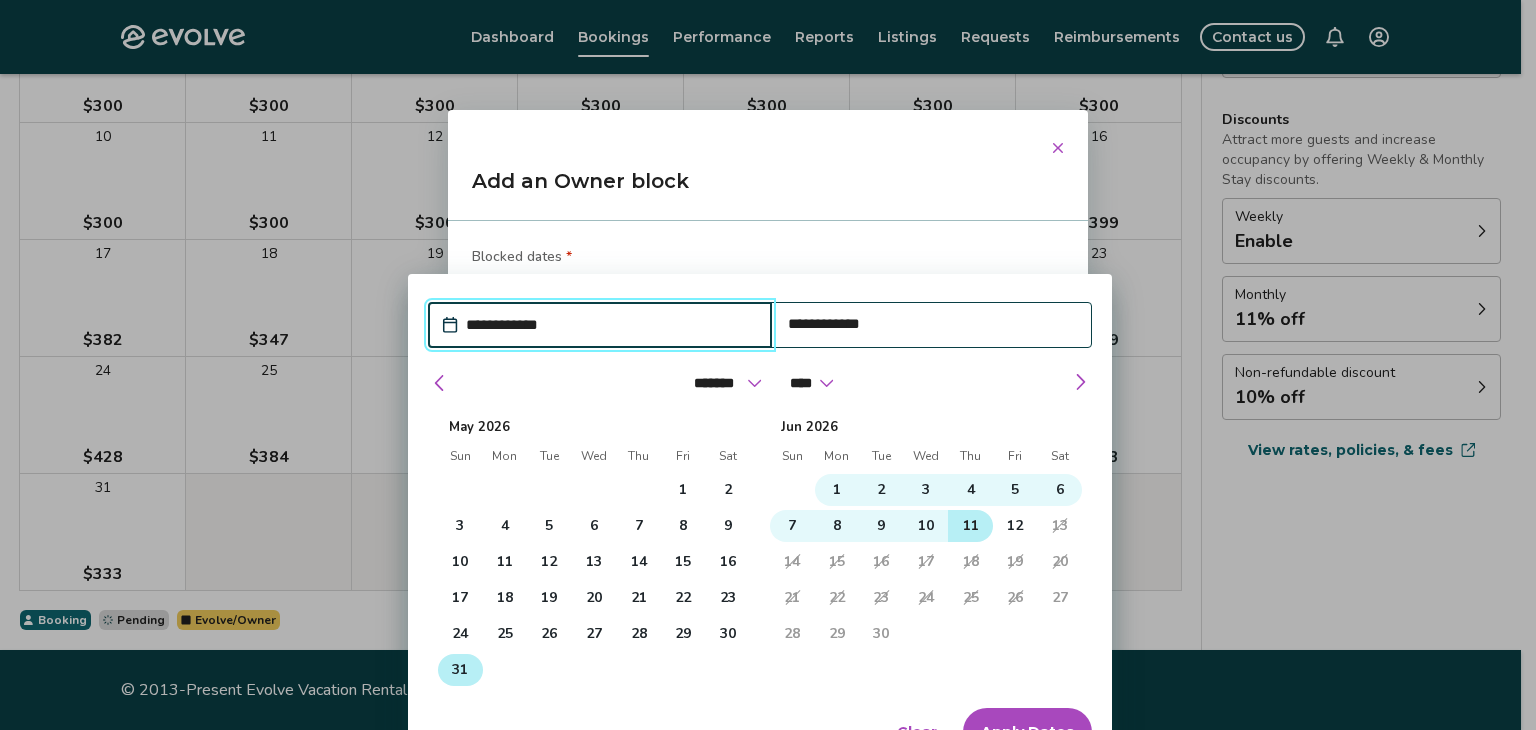 click on "31" at bounding box center [460, 670] 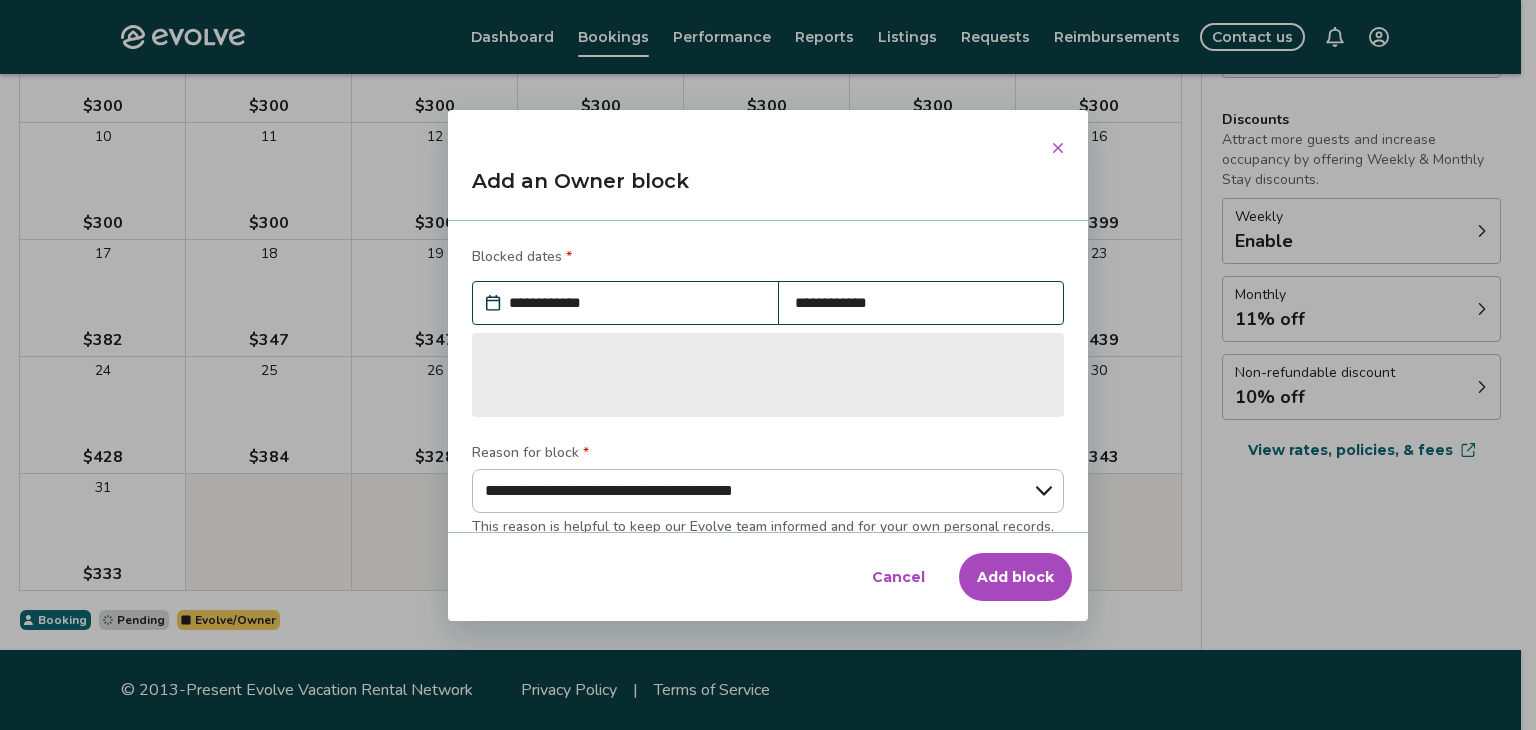 click on "Add an Owner block" at bounding box center (768, 189) 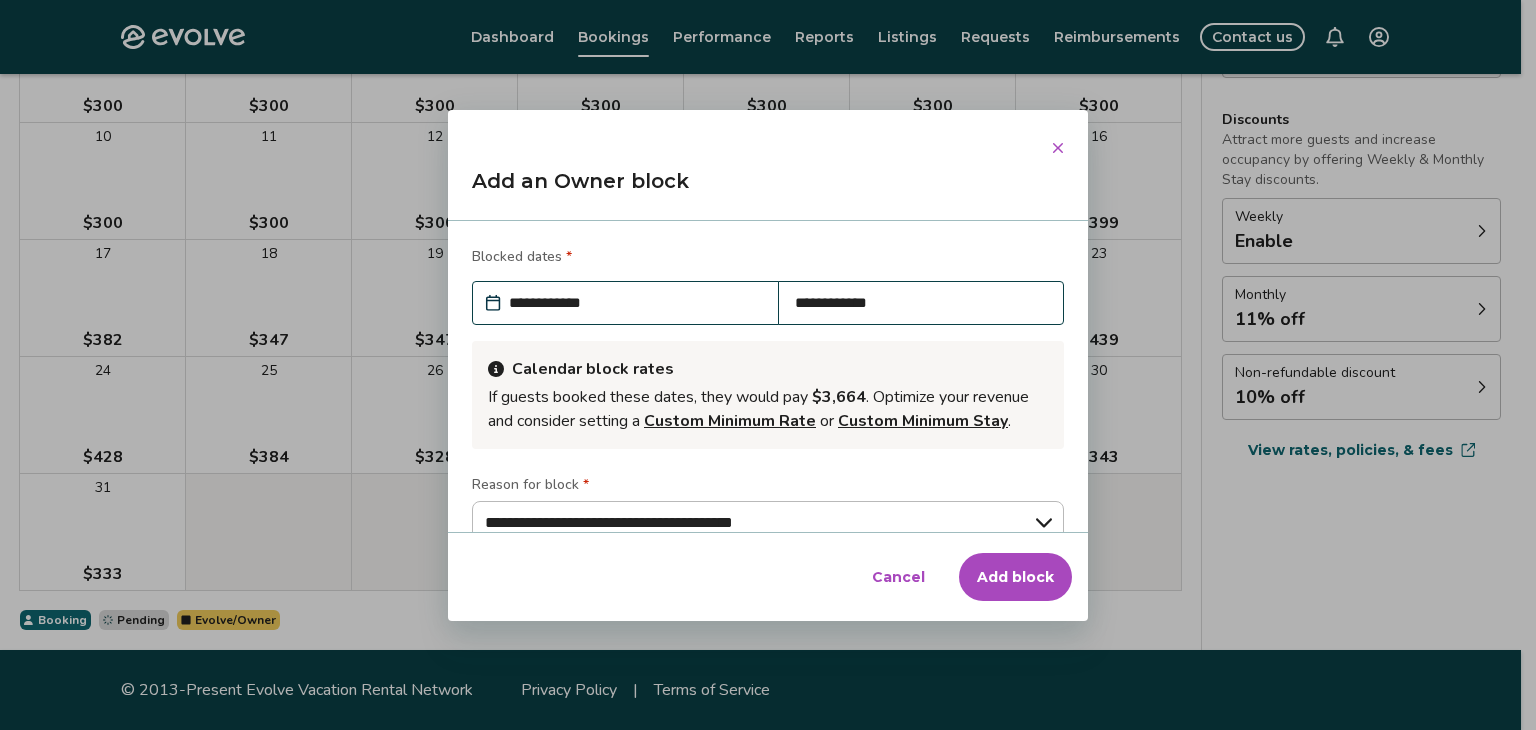 click on "Add block" at bounding box center [1015, 577] 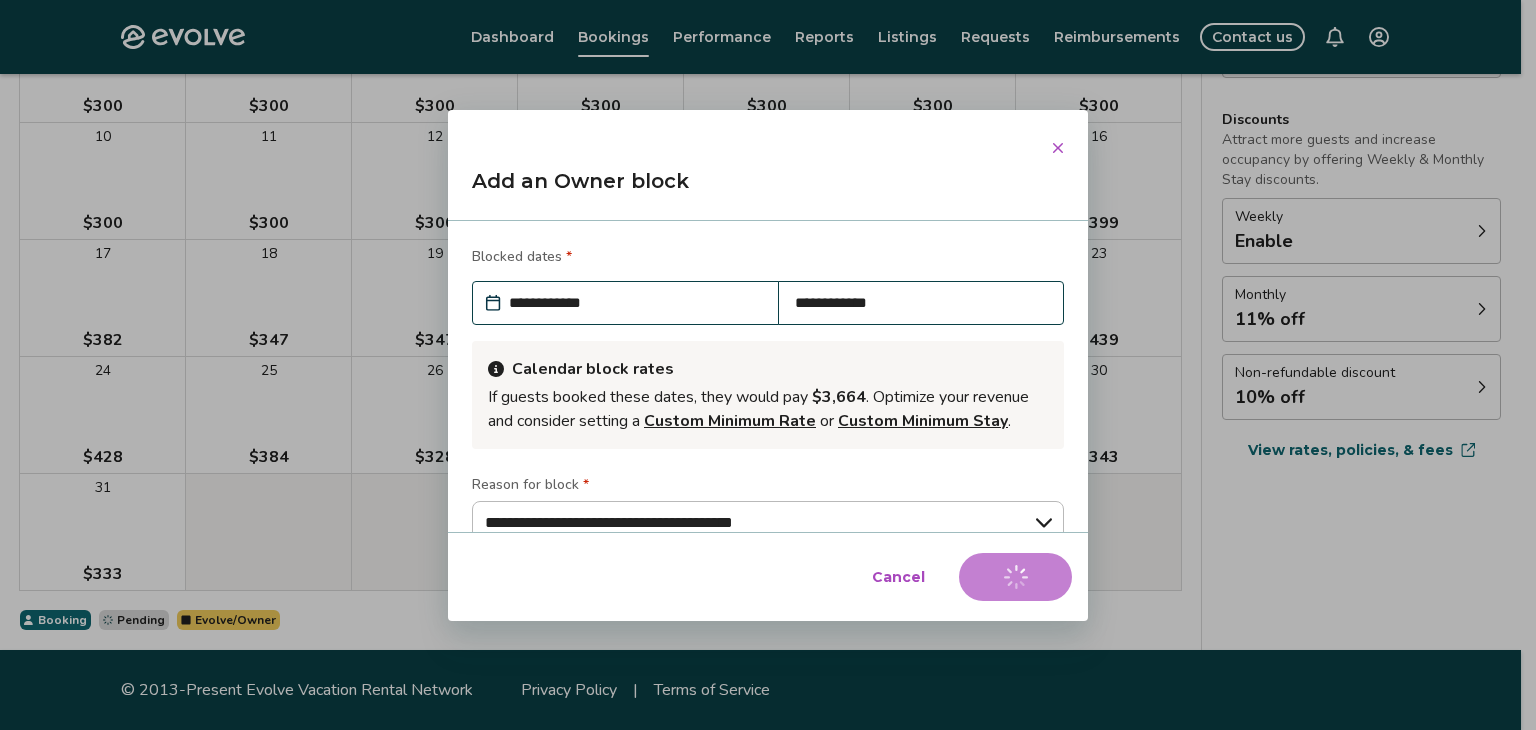 type on "*" 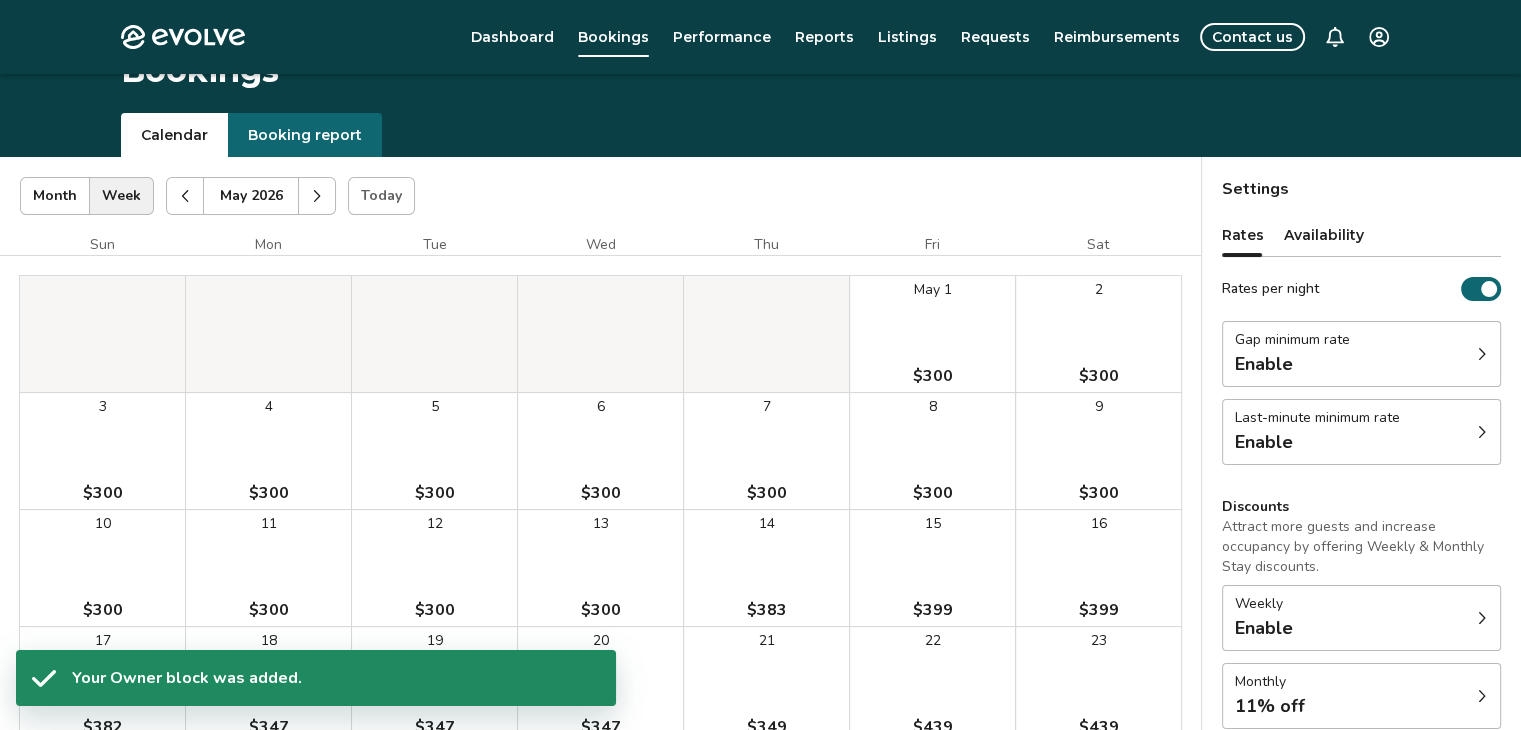 scroll, scrollTop: 12, scrollLeft: 0, axis: vertical 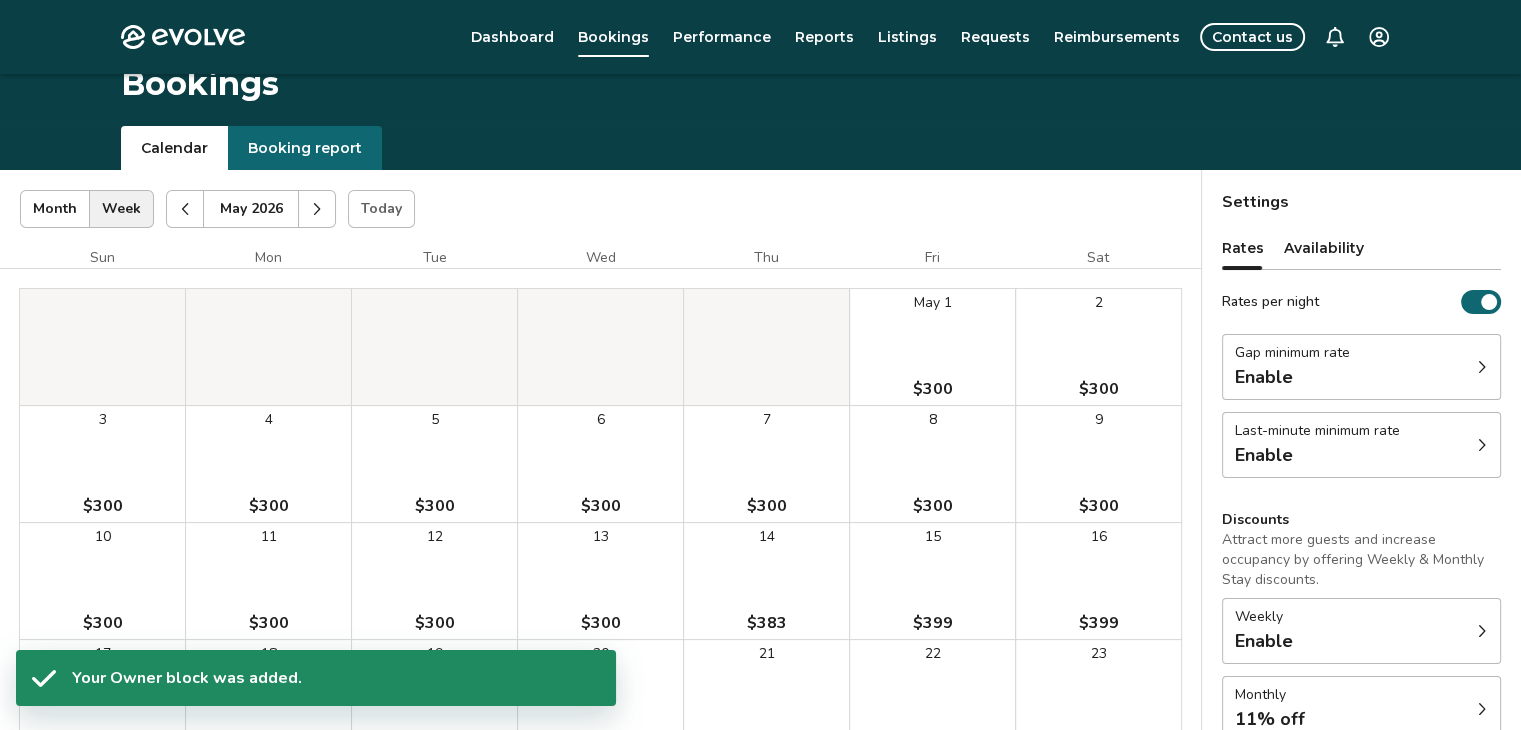 click 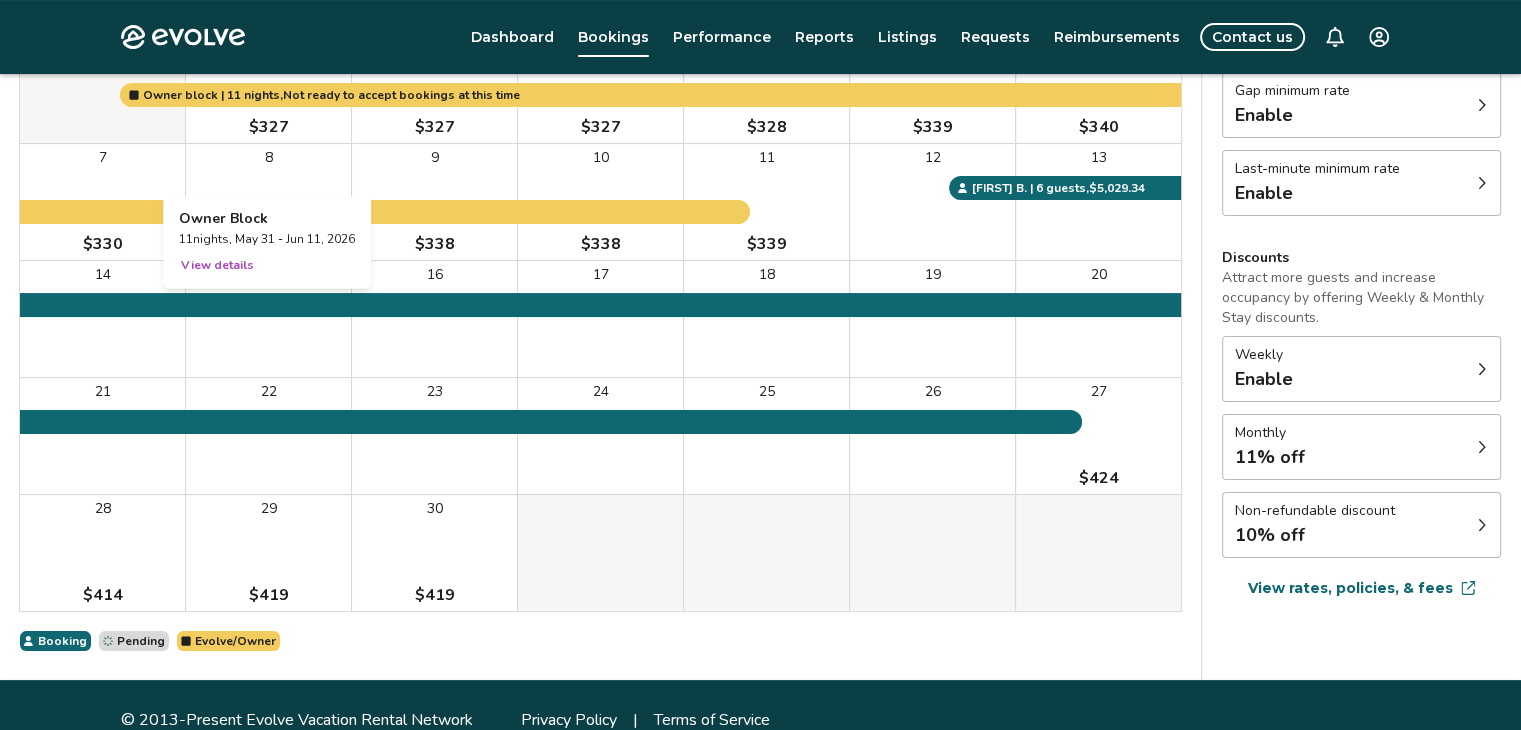 scroll, scrollTop: 304, scrollLeft: 0, axis: vertical 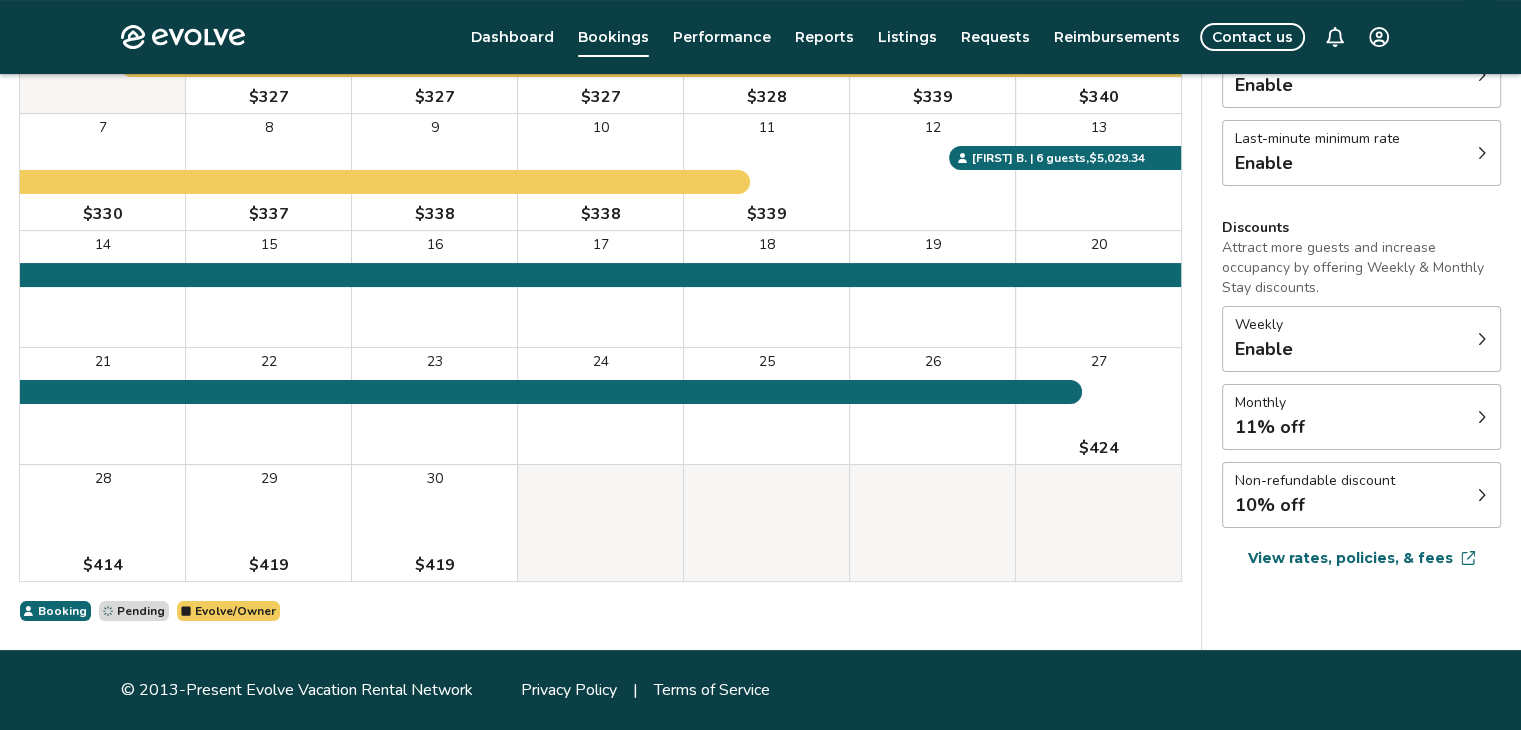 click on "28 $414" at bounding box center (102, 523) 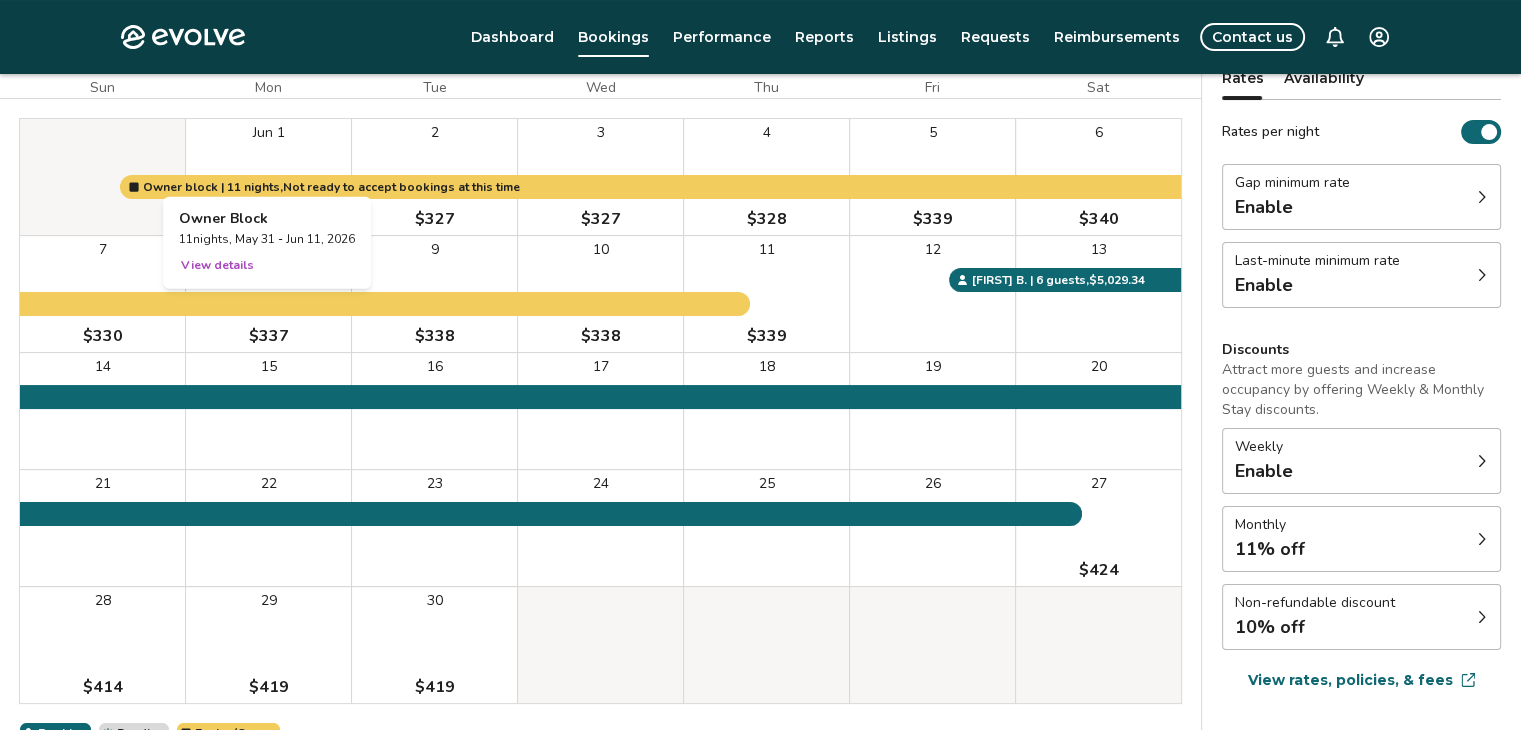 scroll, scrollTop: 304, scrollLeft: 0, axis: vertical 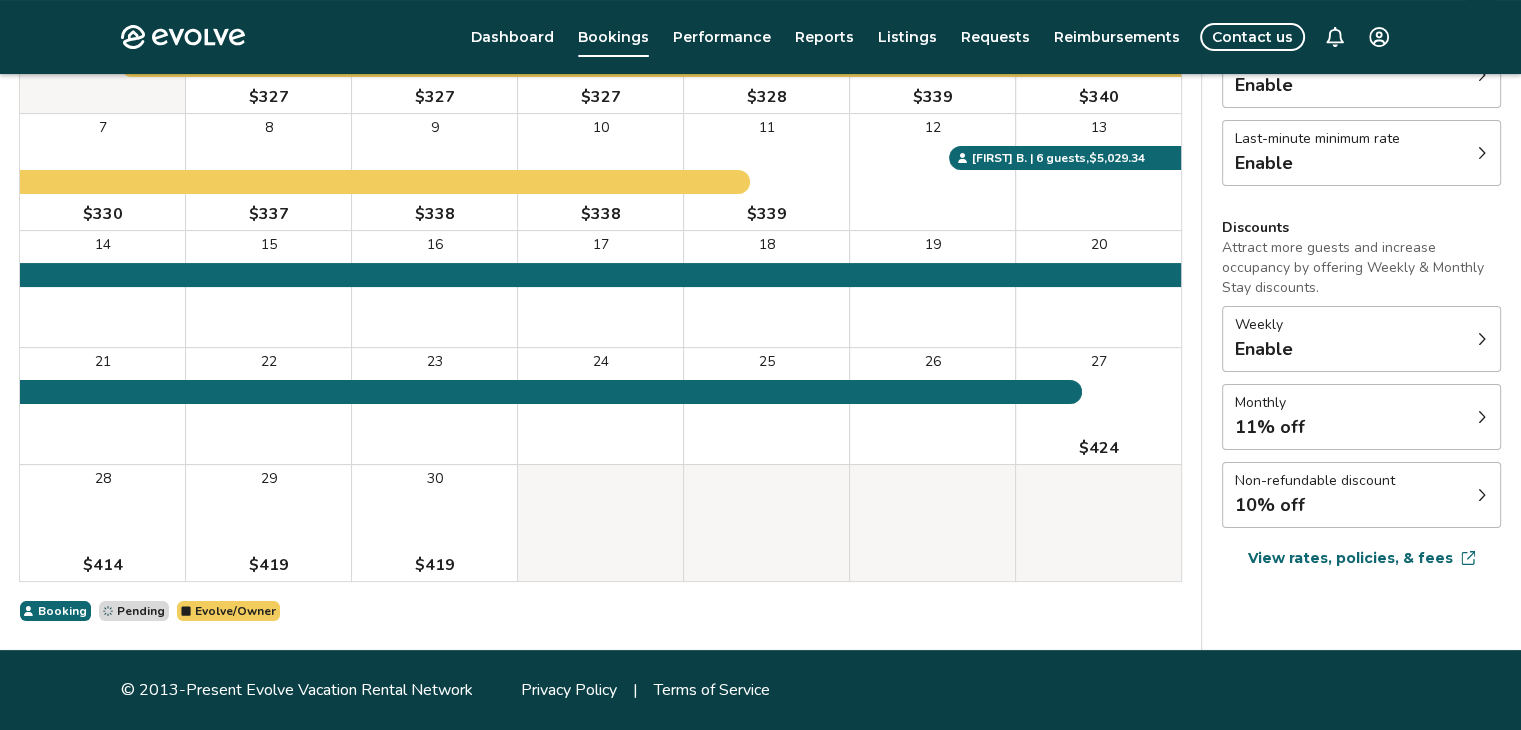 click on "$419" at bounding box center [435, 565] 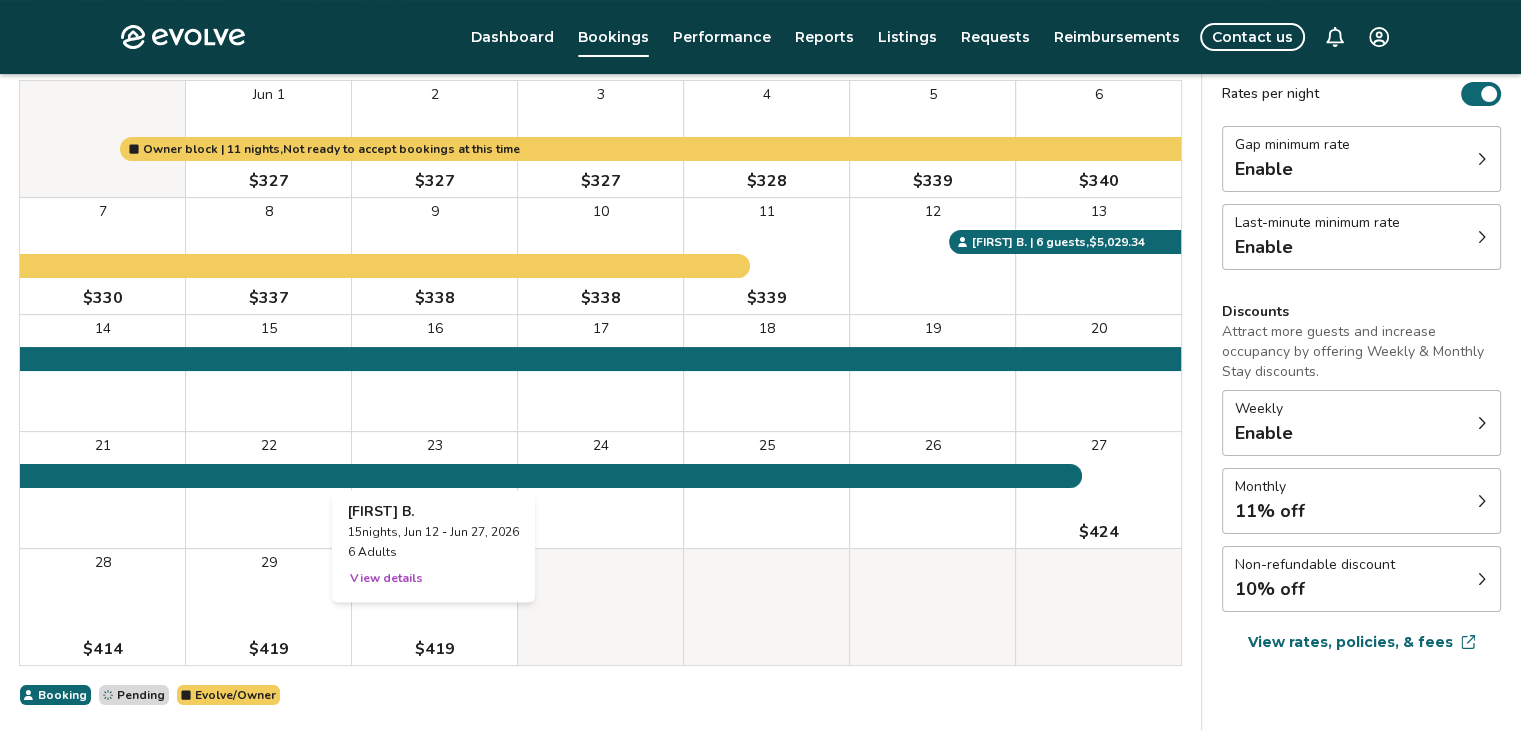 scroll, scrollTop: 304, scrollLeft: 0, axis: vertical 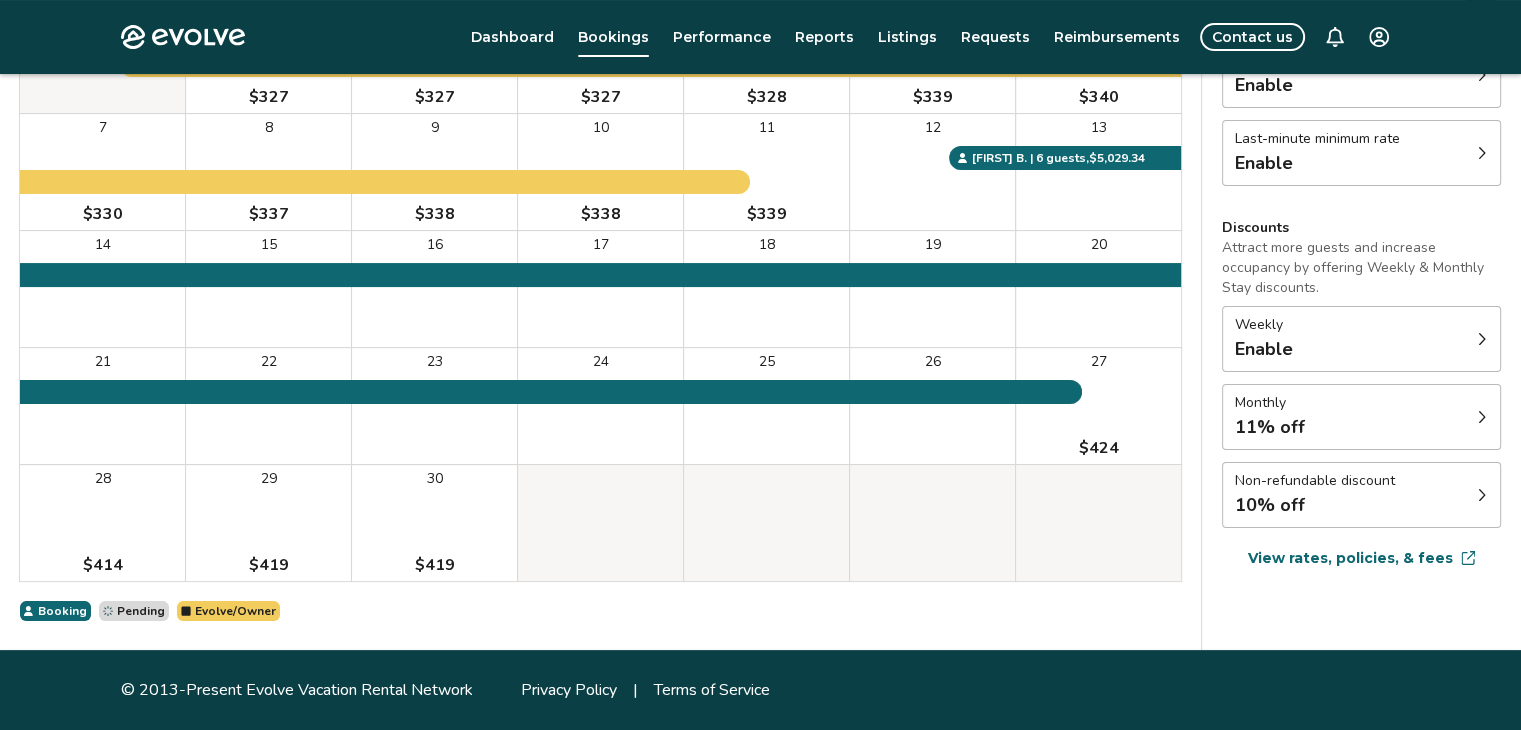 click on "$419" at bounding box center (269, 565) 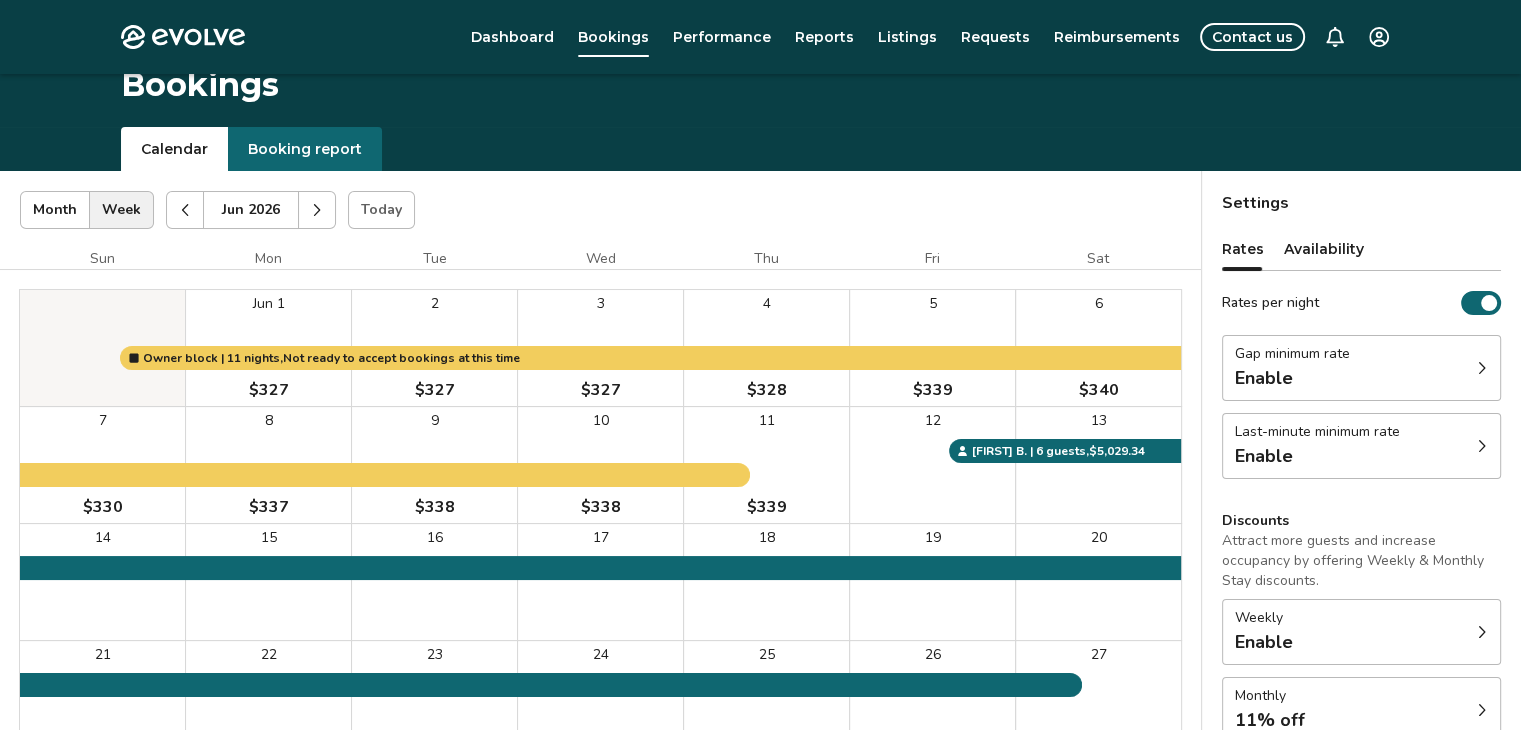 scroll, scrollTop: 0, scrollLeft: 0, axis: both 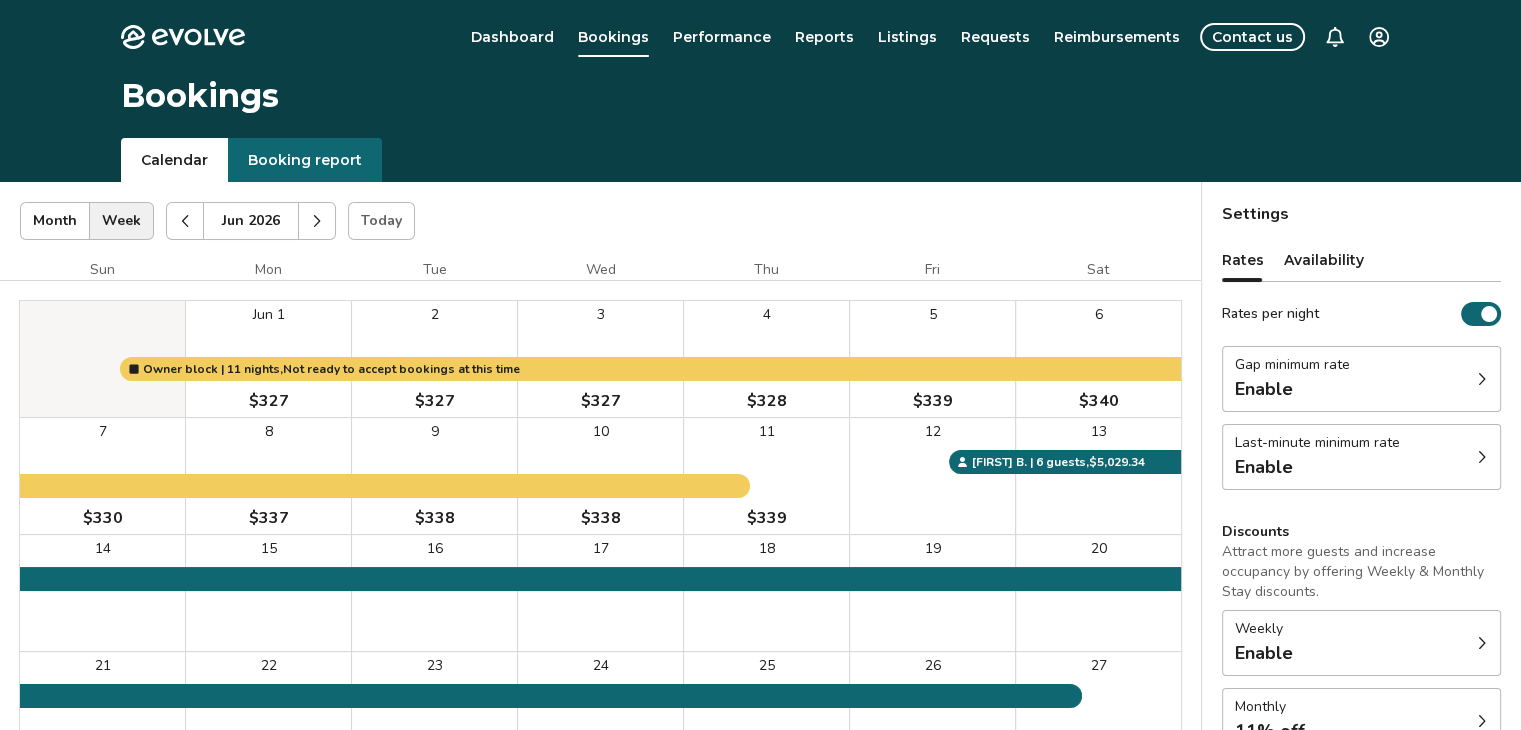 click 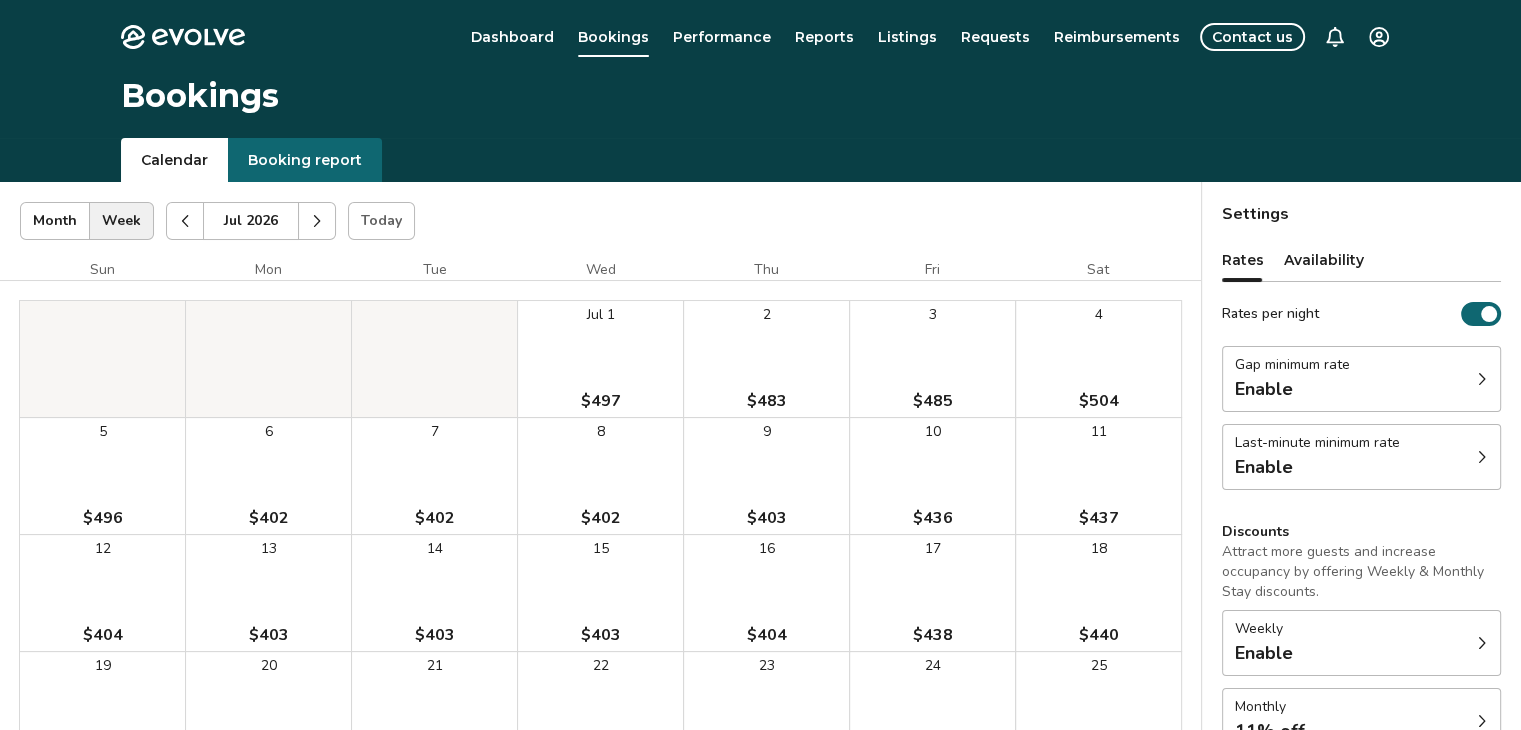 click on "Jul 1" at bounding box center (601, 315) 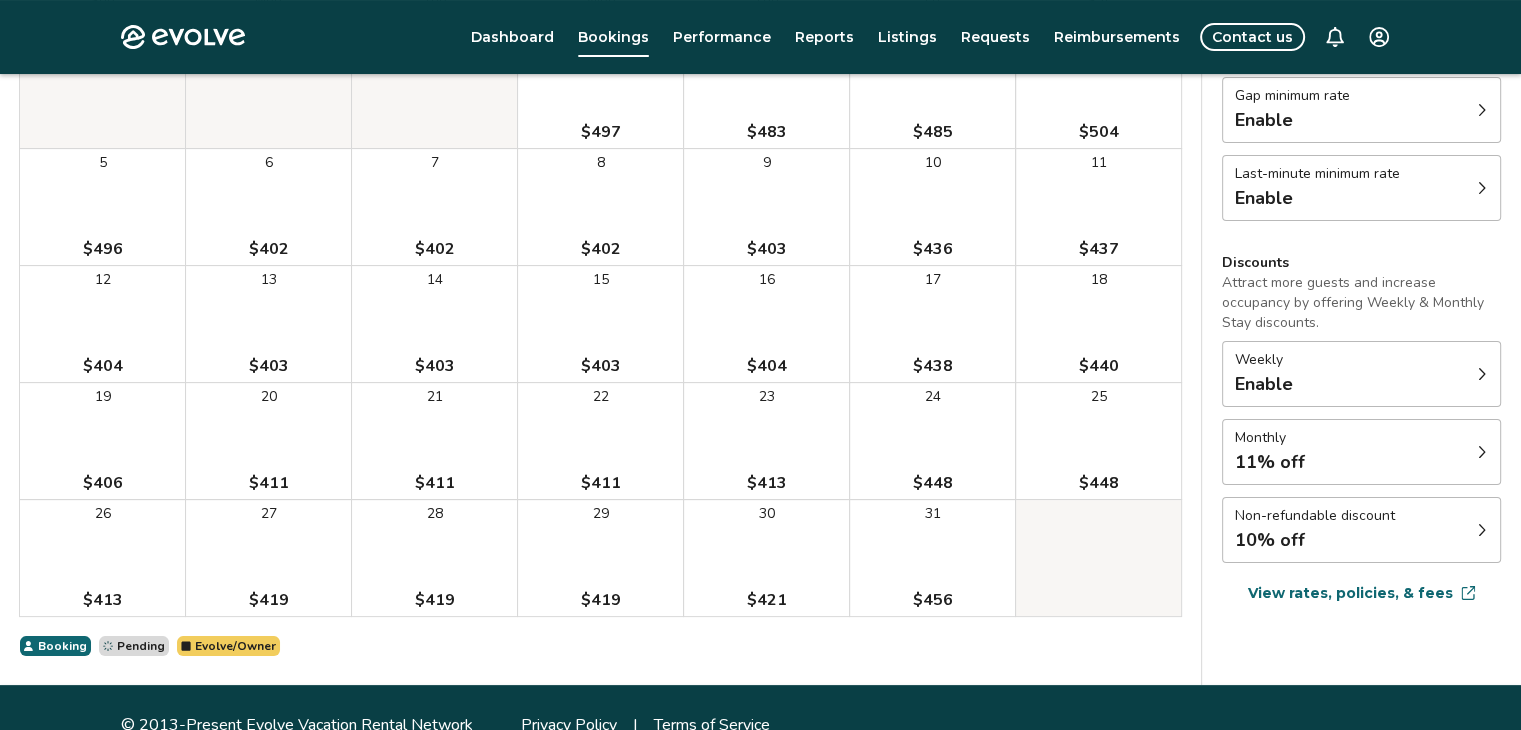 scroll, scrollTop: 304, scrollLeft: 0, axis: vertical 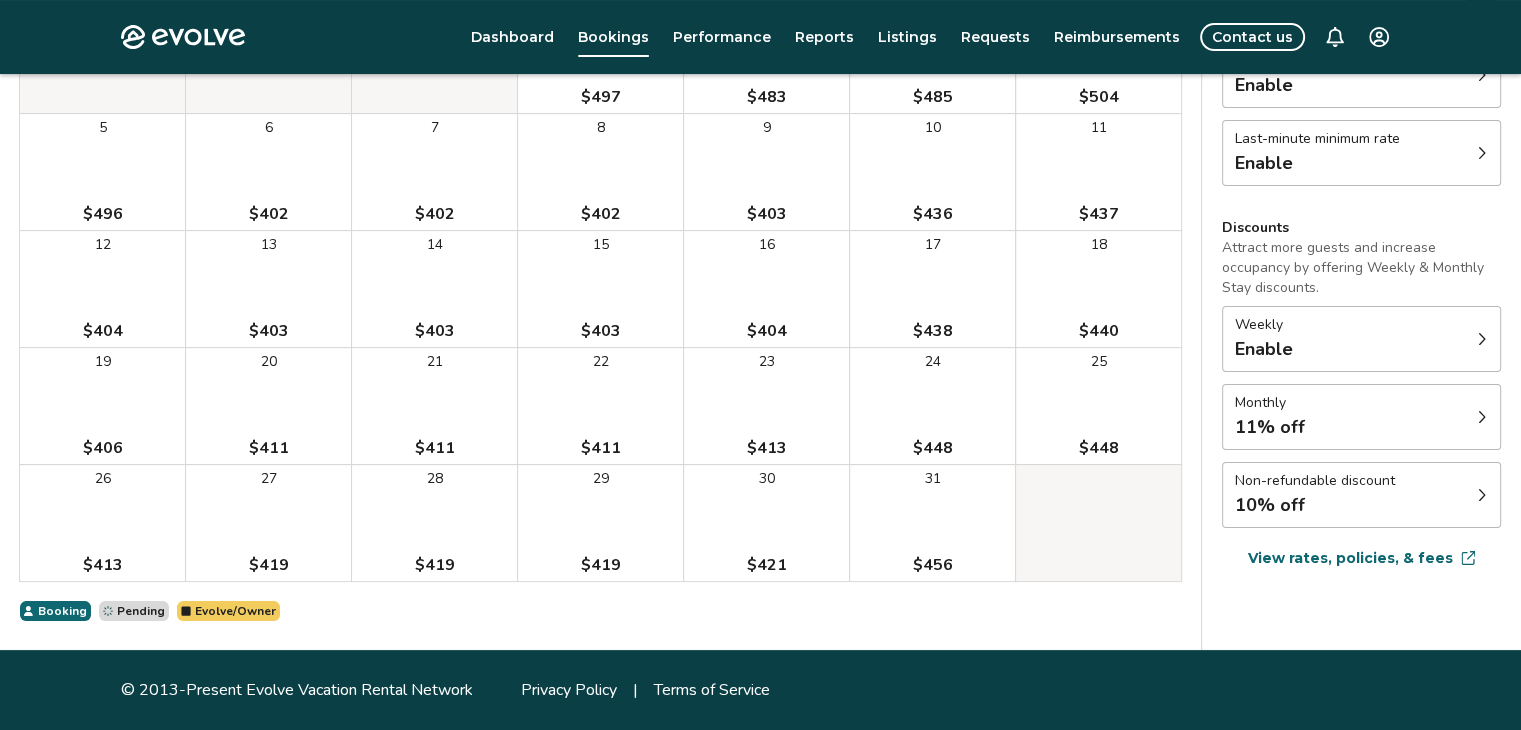 click on "Evolve/Owner" at bounding box center [235, 611] 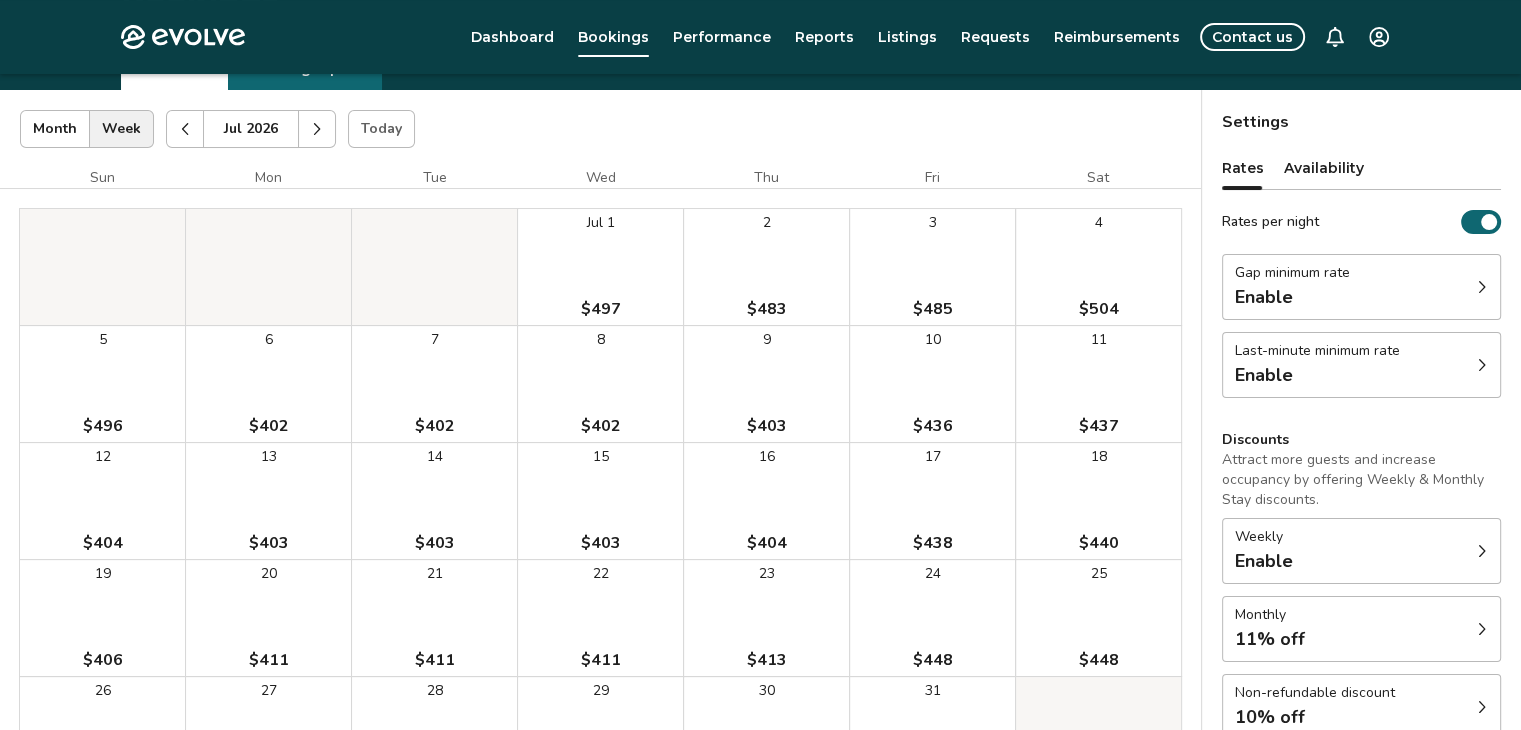 scroll, scrollTop: 0, scrollLeft: 0, axis: both 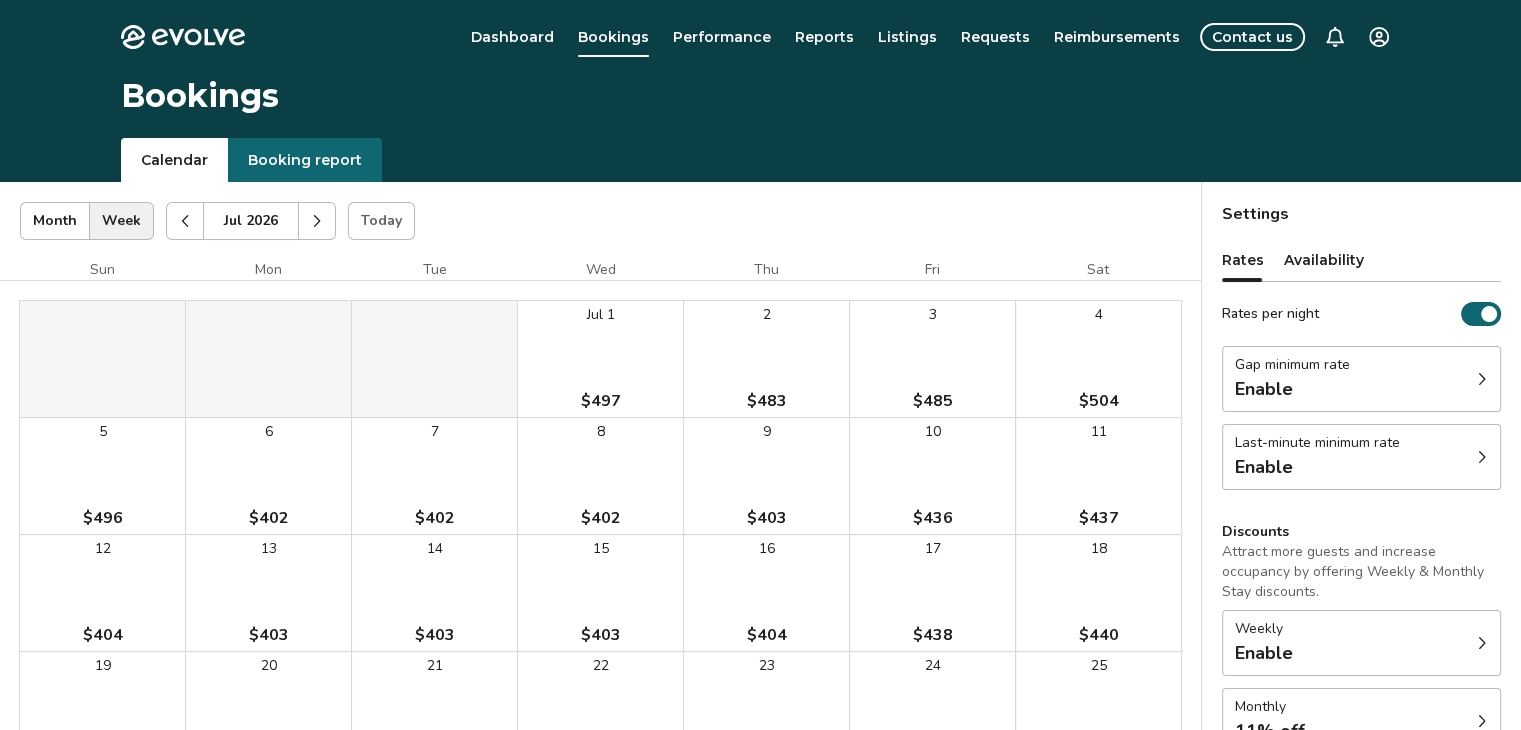click on "$497" at bounding box center [601, 401] 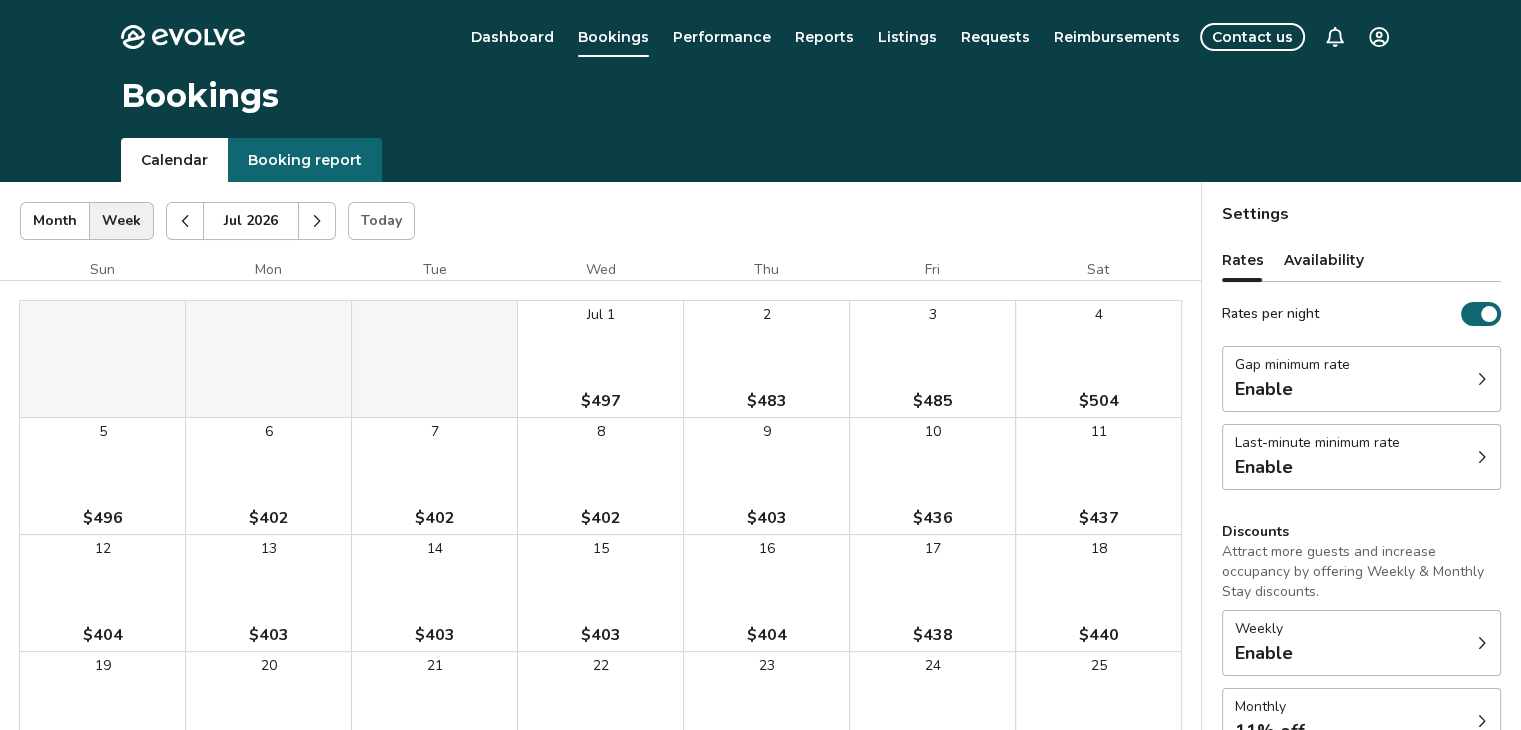 click 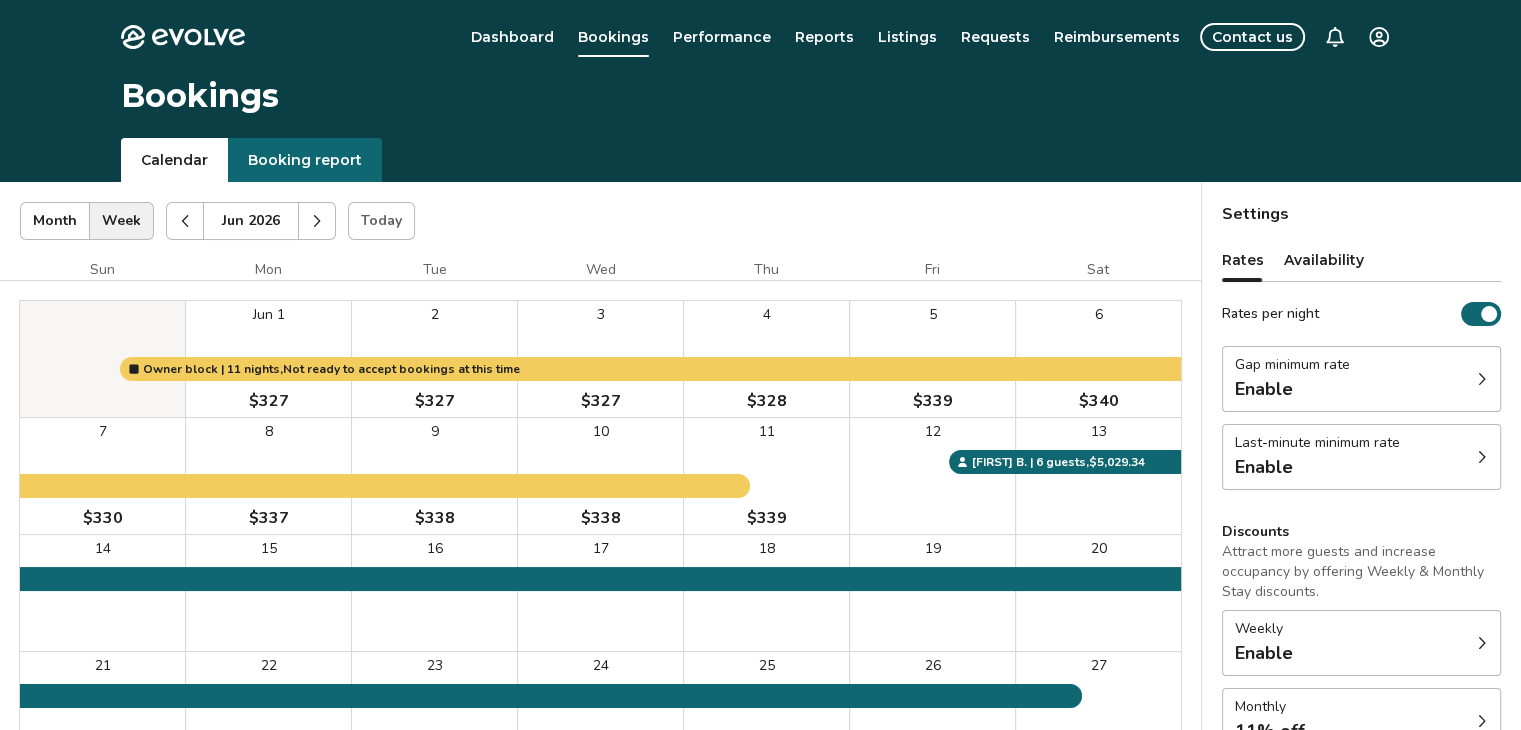 click 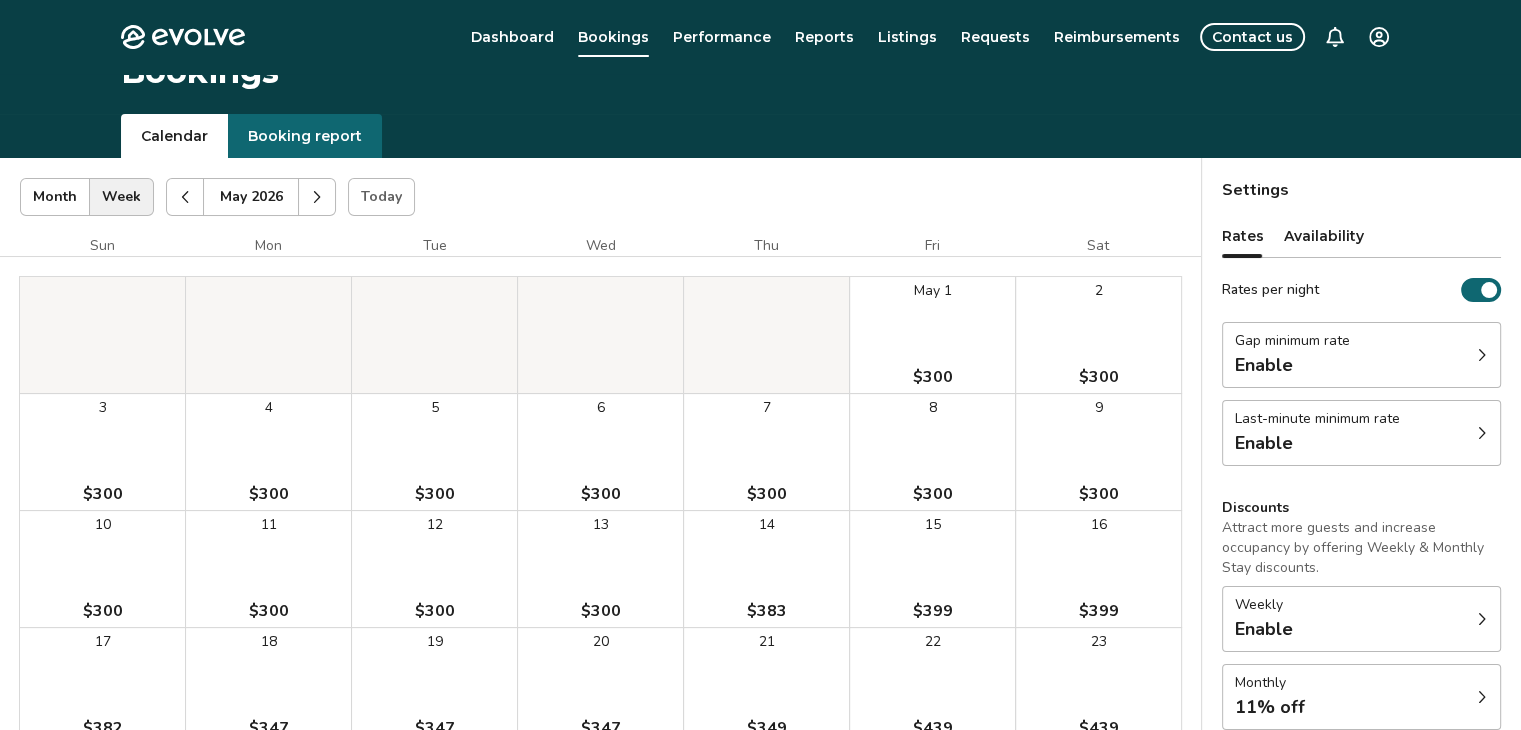 scroll, scrollTop: 0, scrollLeft: 0, axis: both 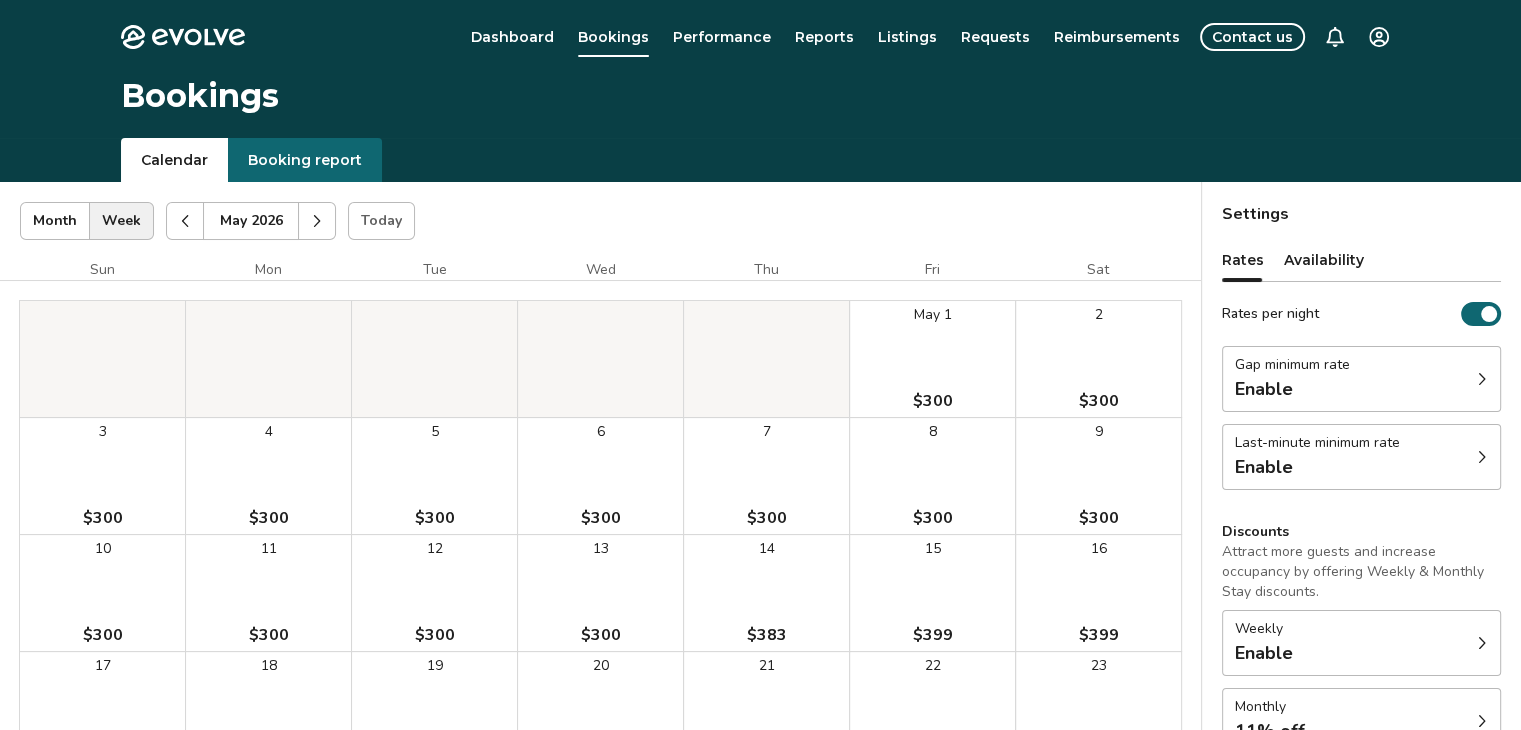 click 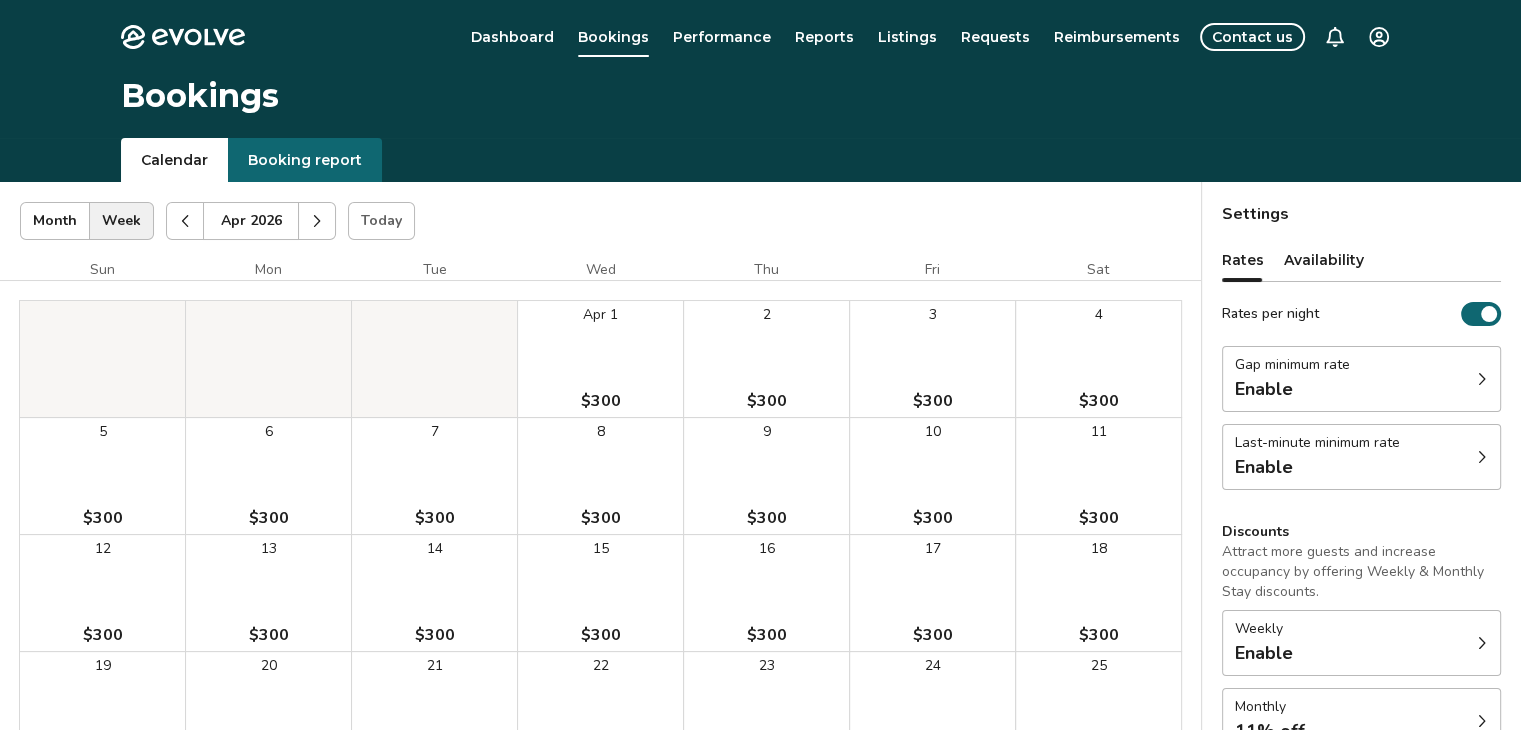 click on "$300" at bounding box center (601, 518) 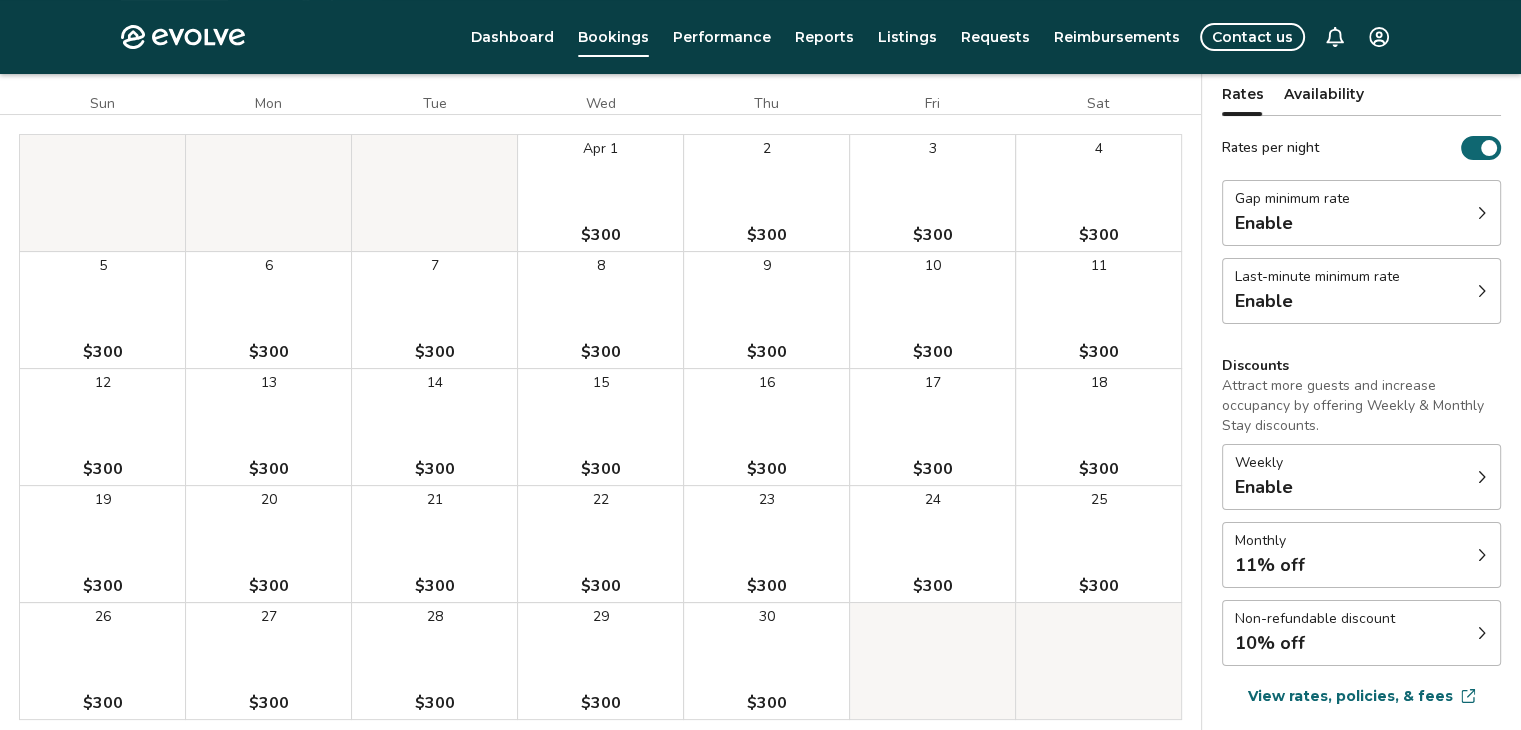 scroll, scrollTop: 0, scrollLeft: 0, axis: both 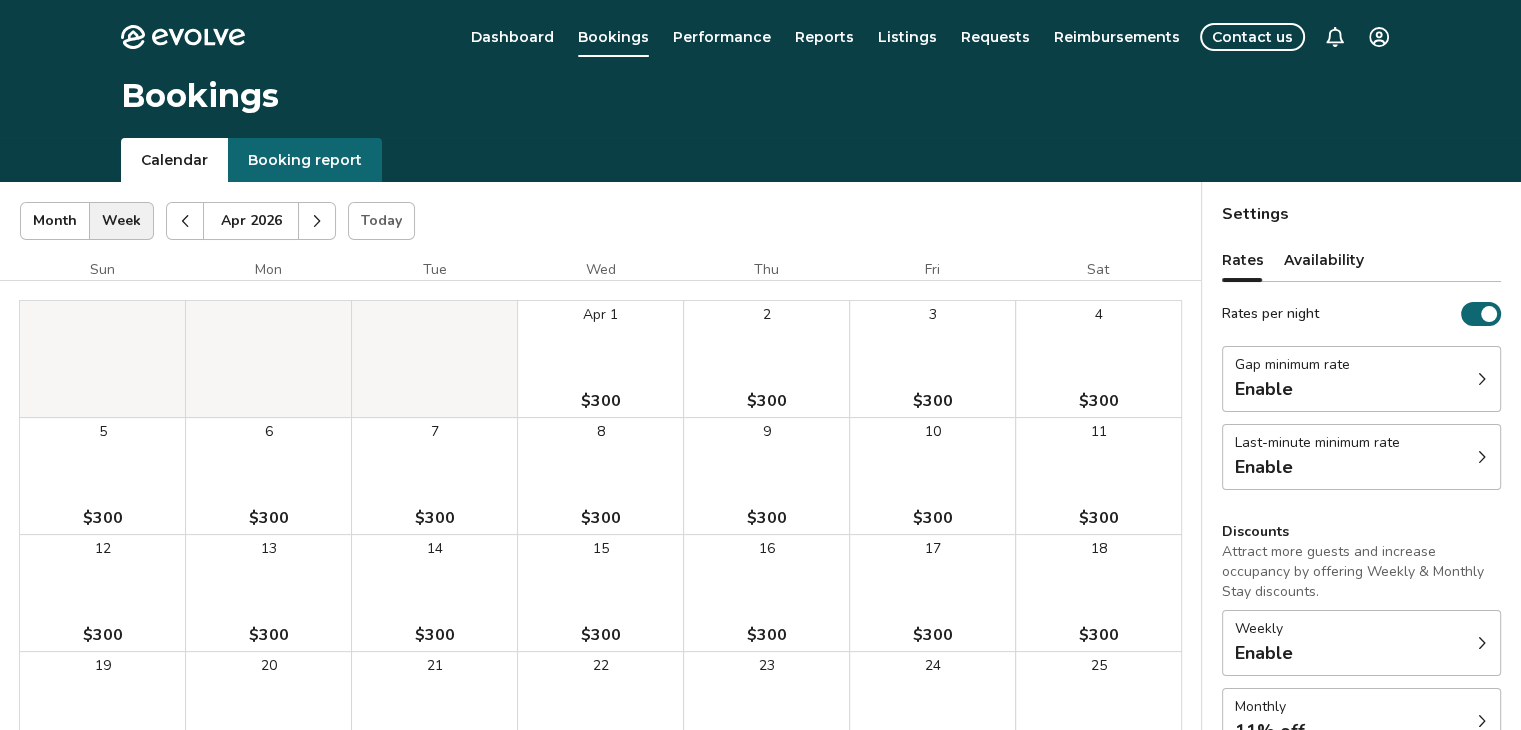 click 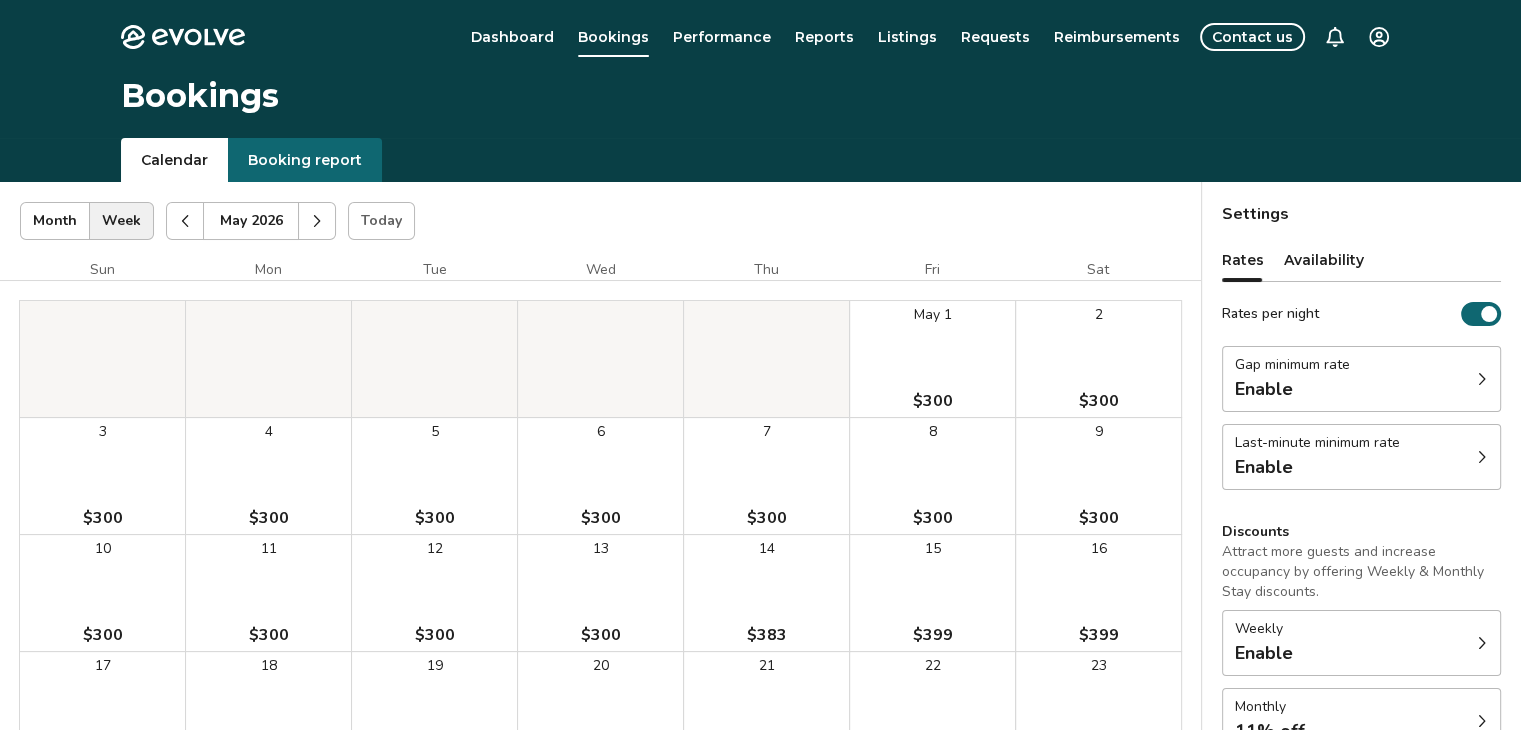 click 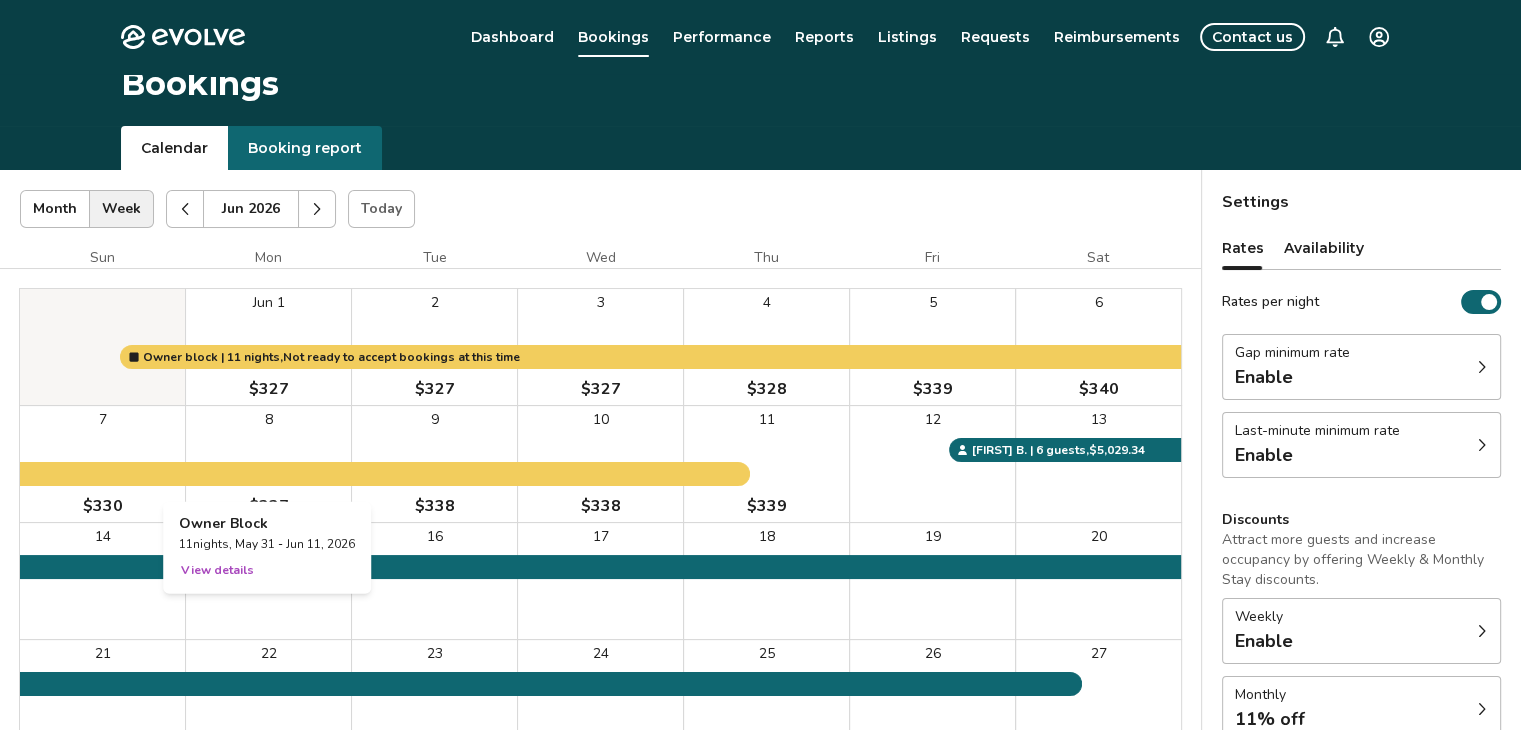scroll, scrollTop: 0, scrollLeft: 0, axis: both 